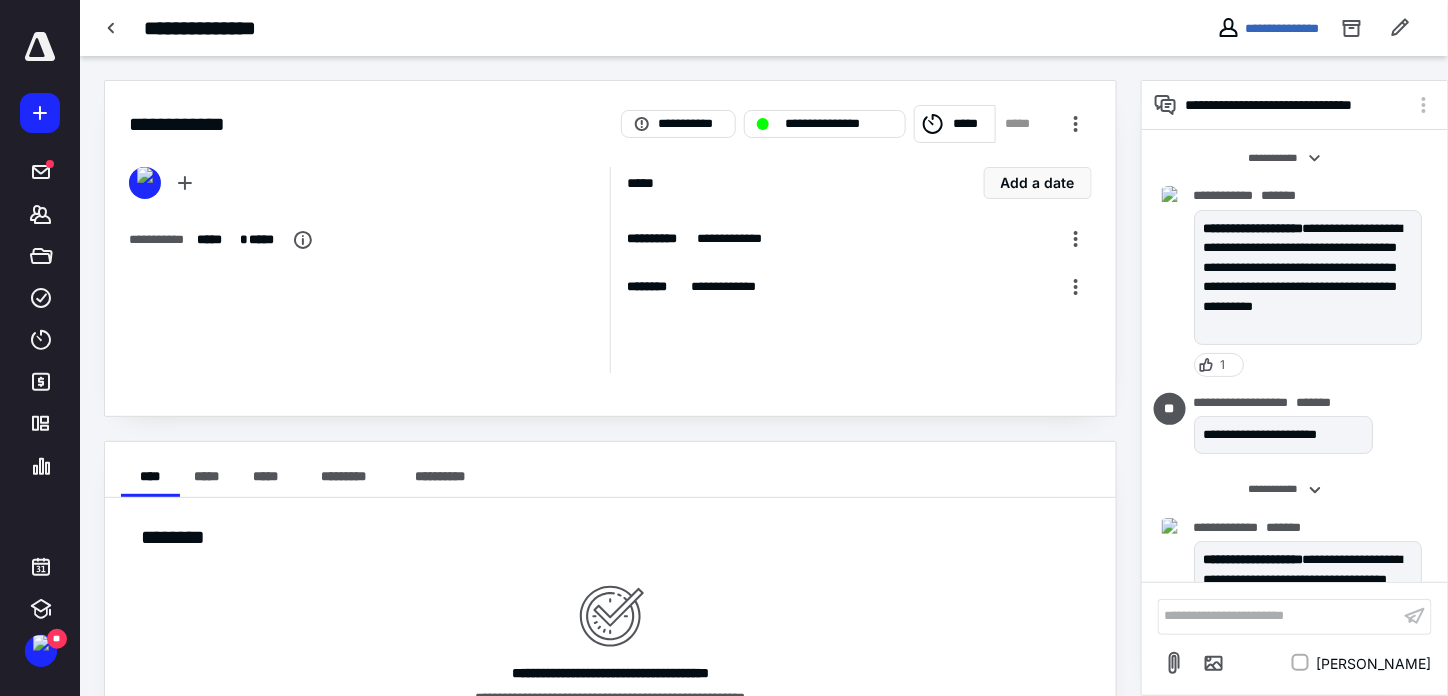 scroll, scrollTop: 0, scrollLeft: 0, axis: both 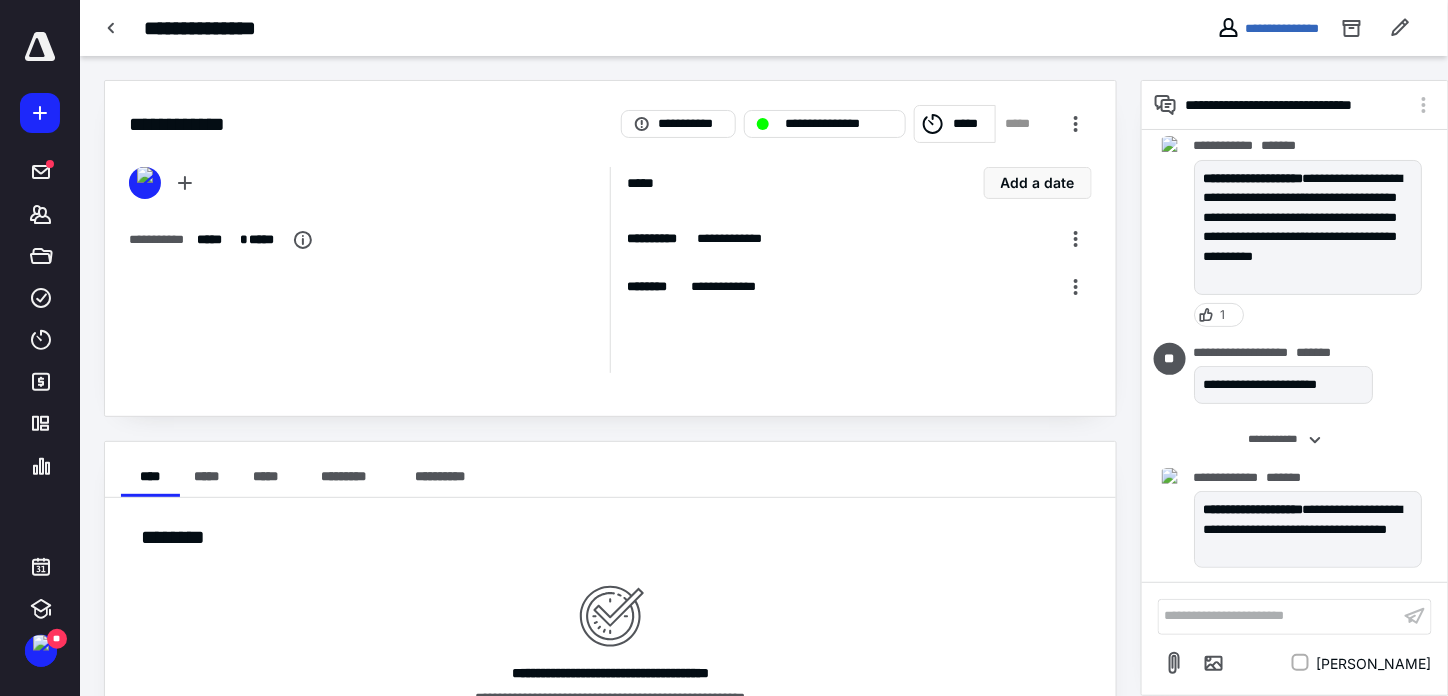 click on "**********" at bounding box center [610, 428] 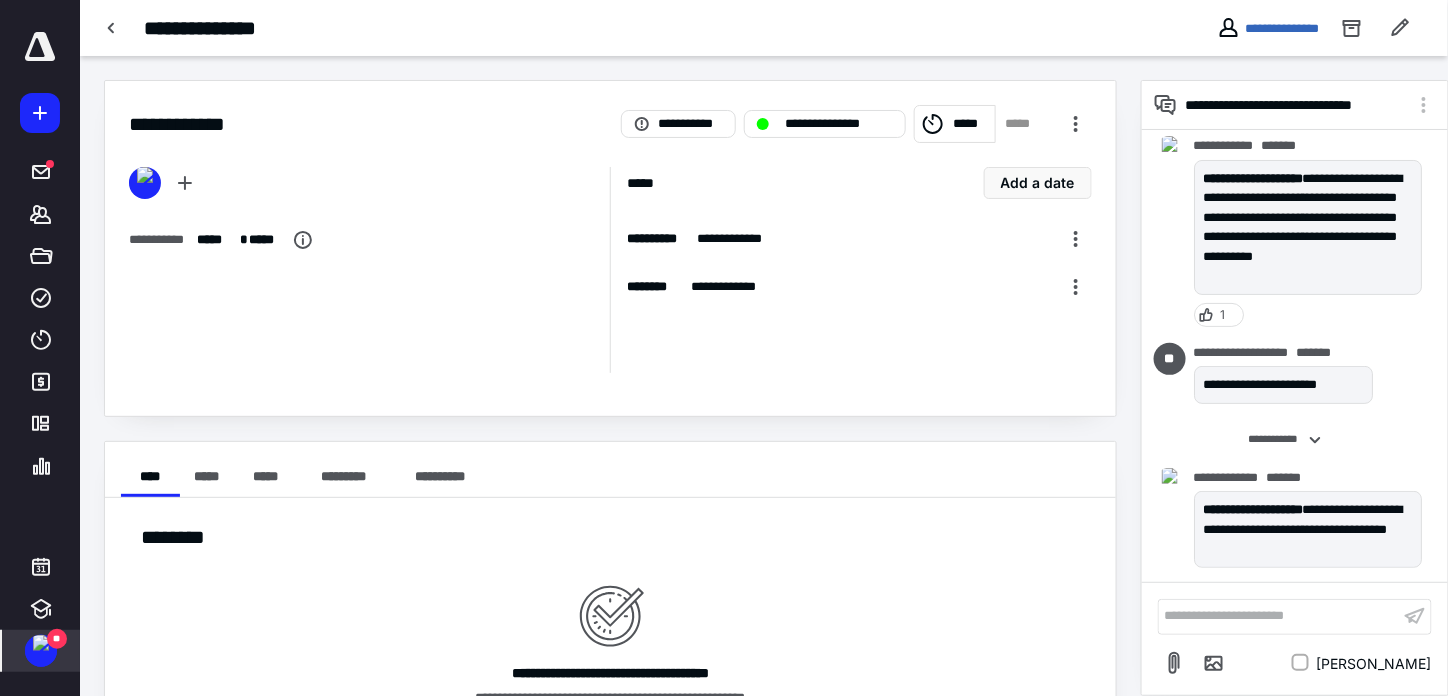 click at bounding box center [41, 643] 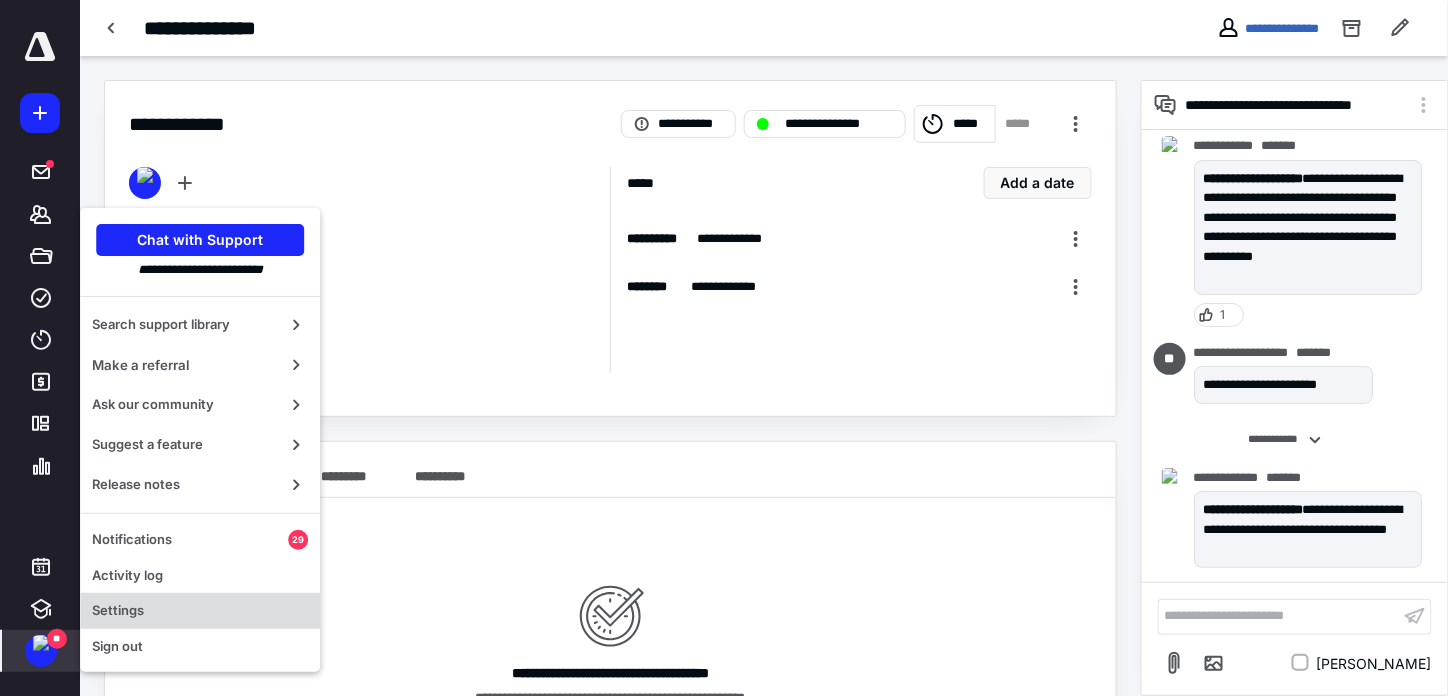 click on "Settings" at bounding box center (200, 611) 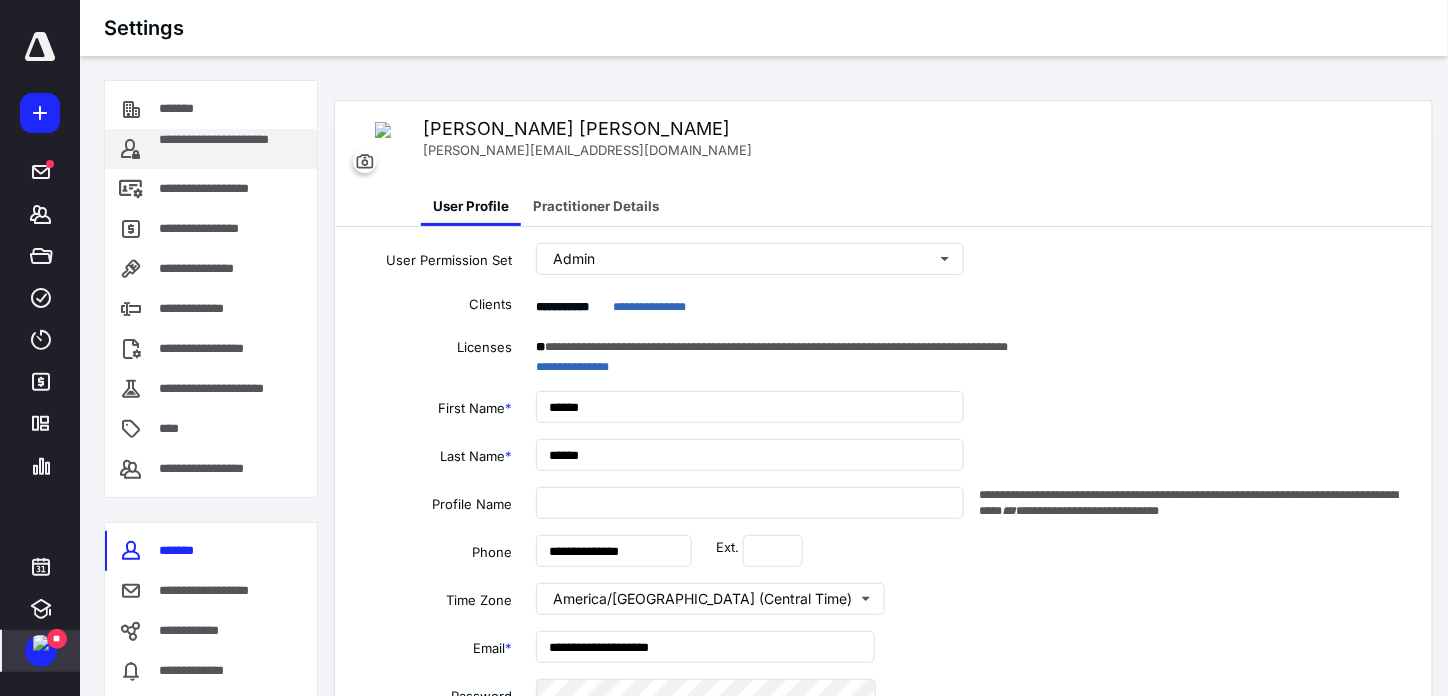 click on "**********" at bounding box center [231, 149] 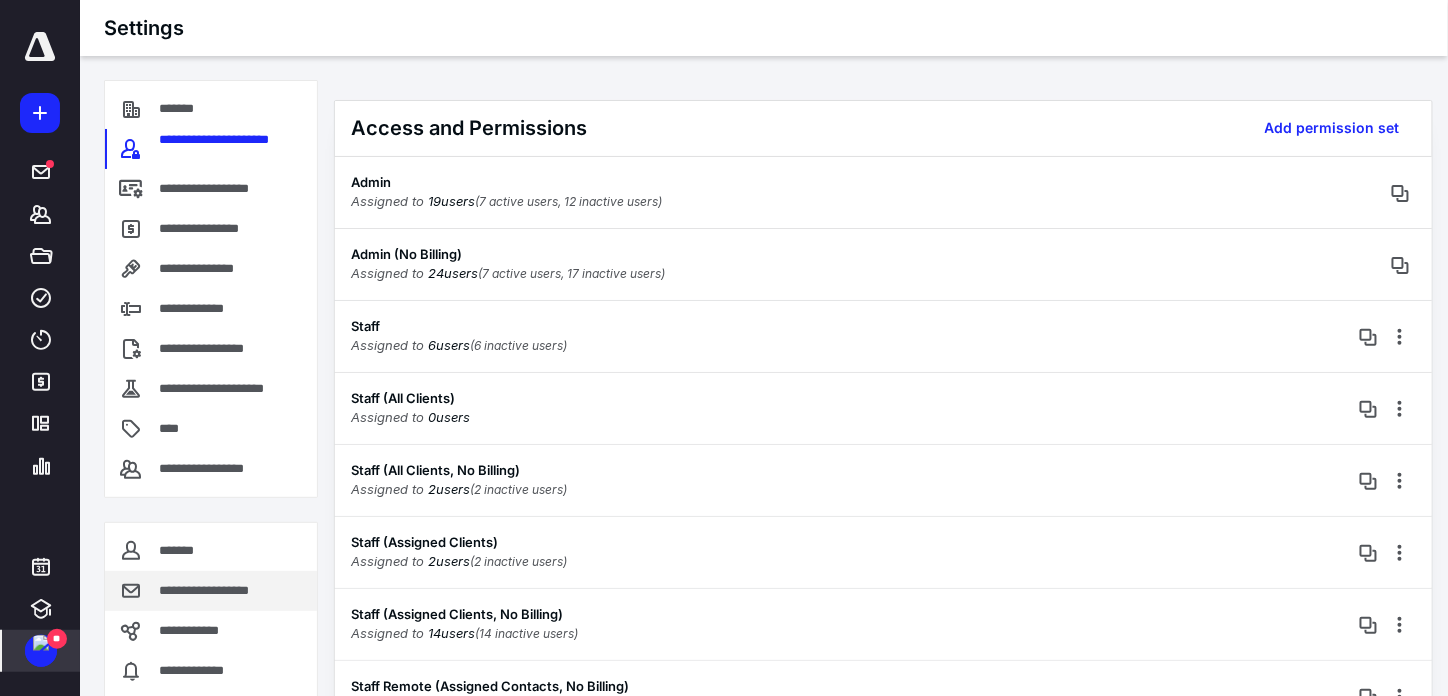 click on "**********" at bounding box center [218, 591] 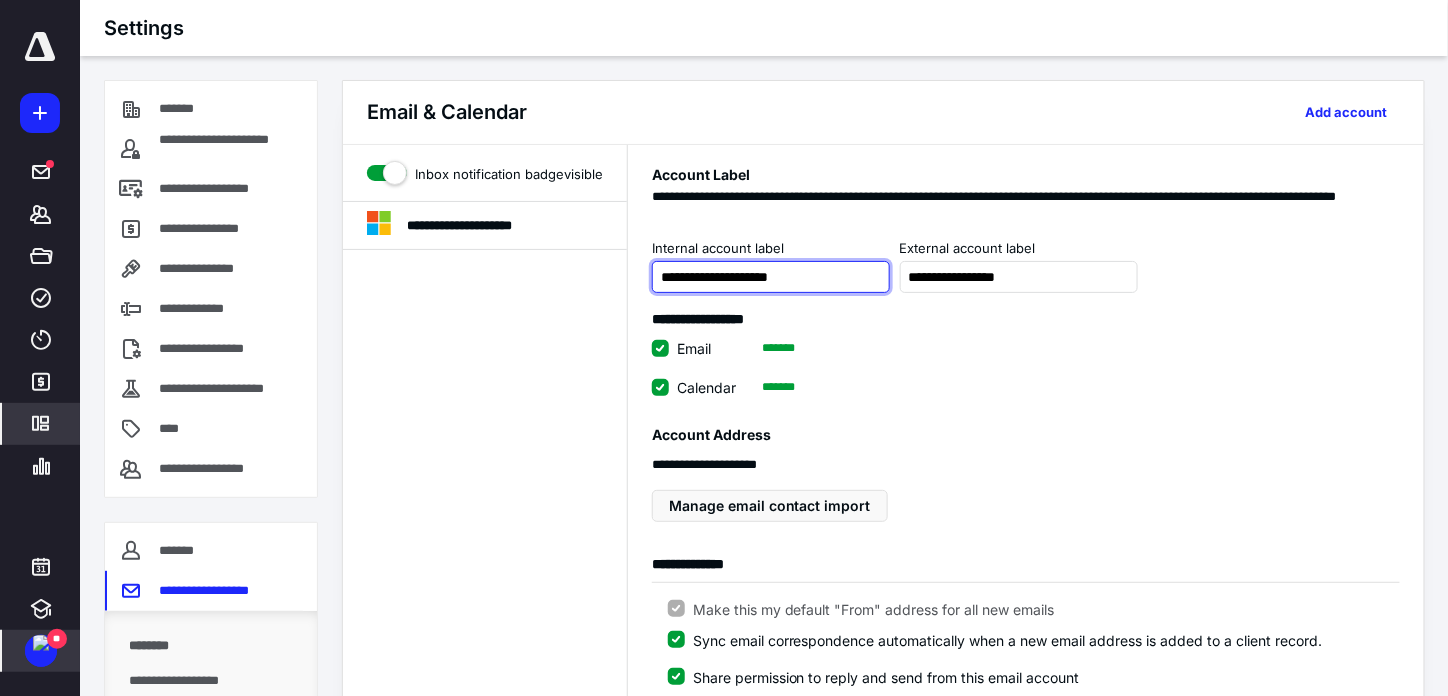 click on "**********" at bounding box center (771, 277) 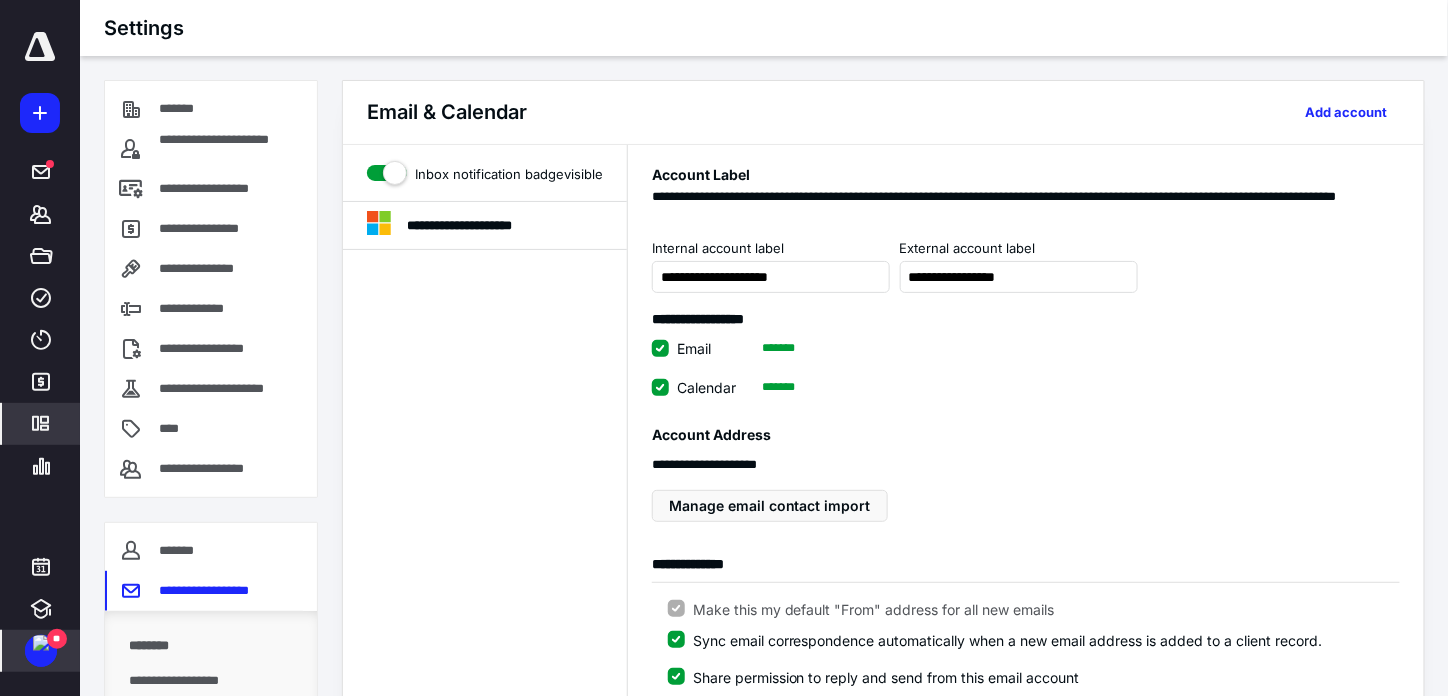 click on "**********" at bounding box center (1026, 465) 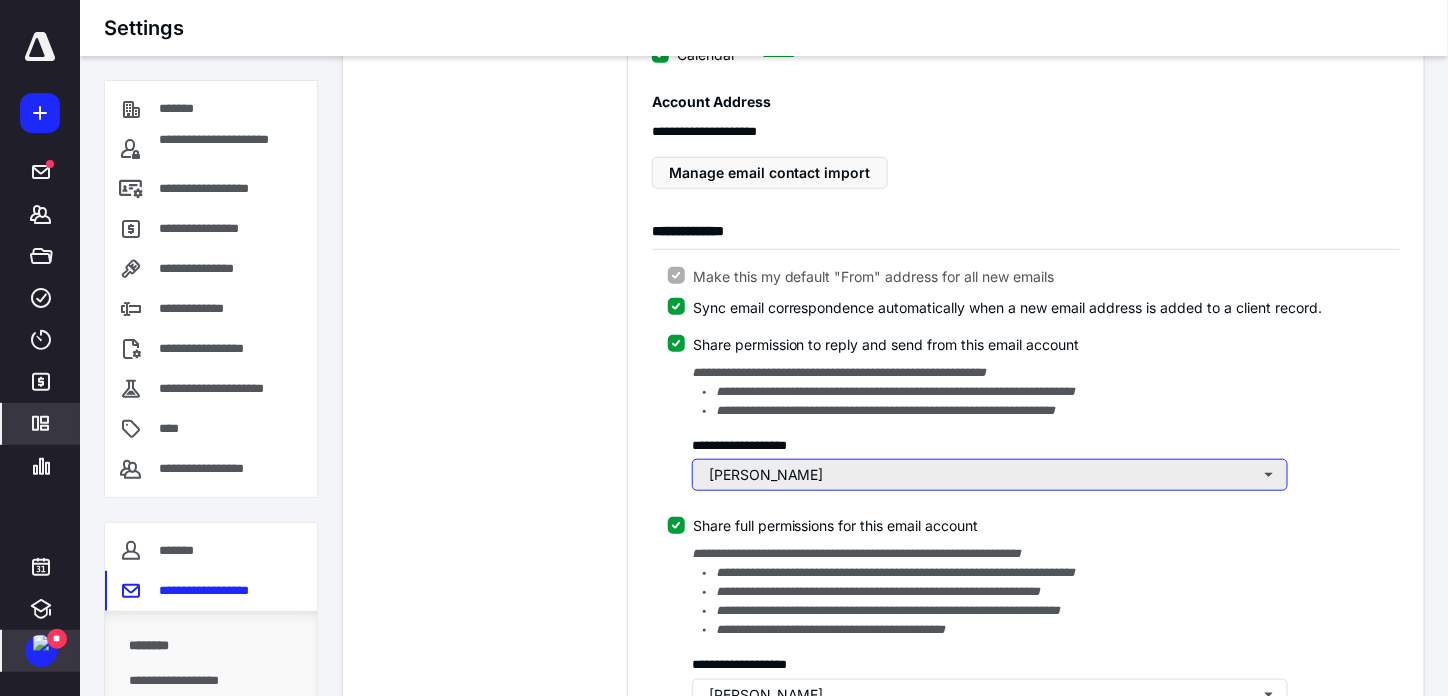click on "[PERSON_NAME]" at bounding box center [990, 475] 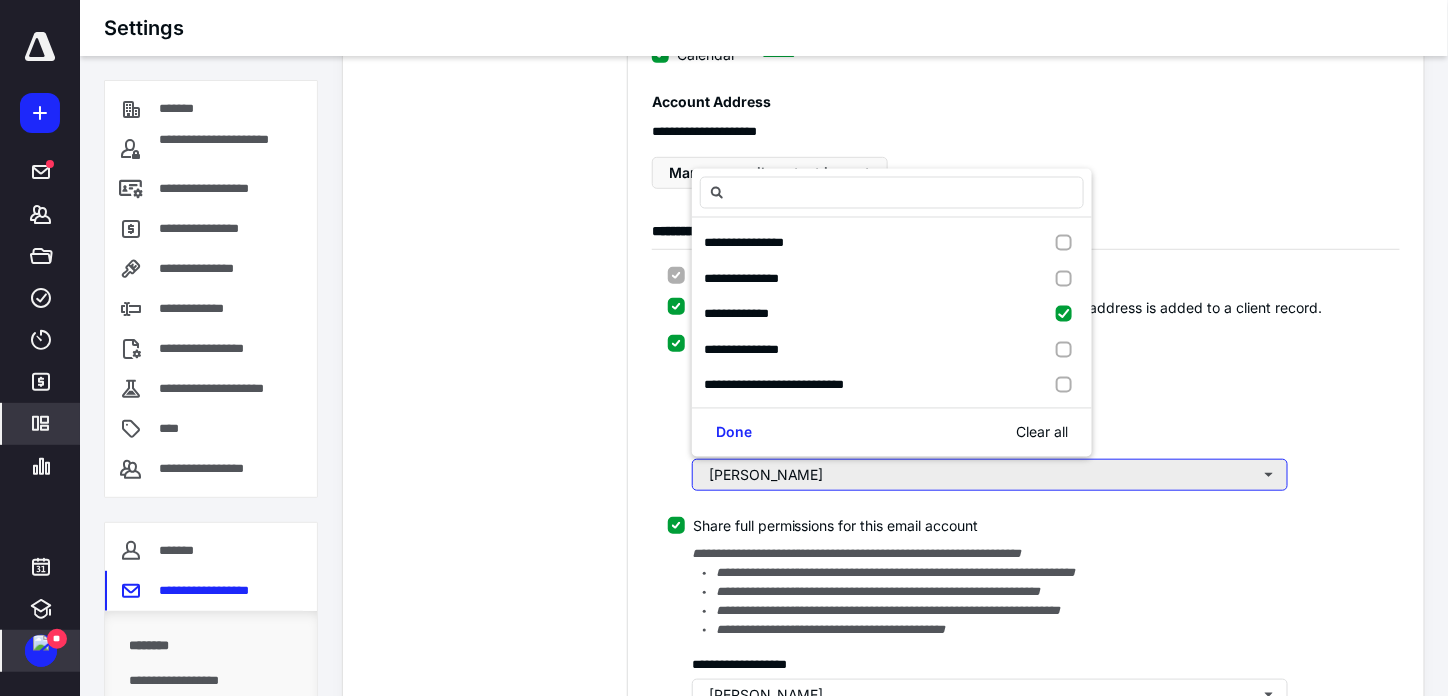 click on "[PERSON_NAME]" at bounding box center (990, 475) 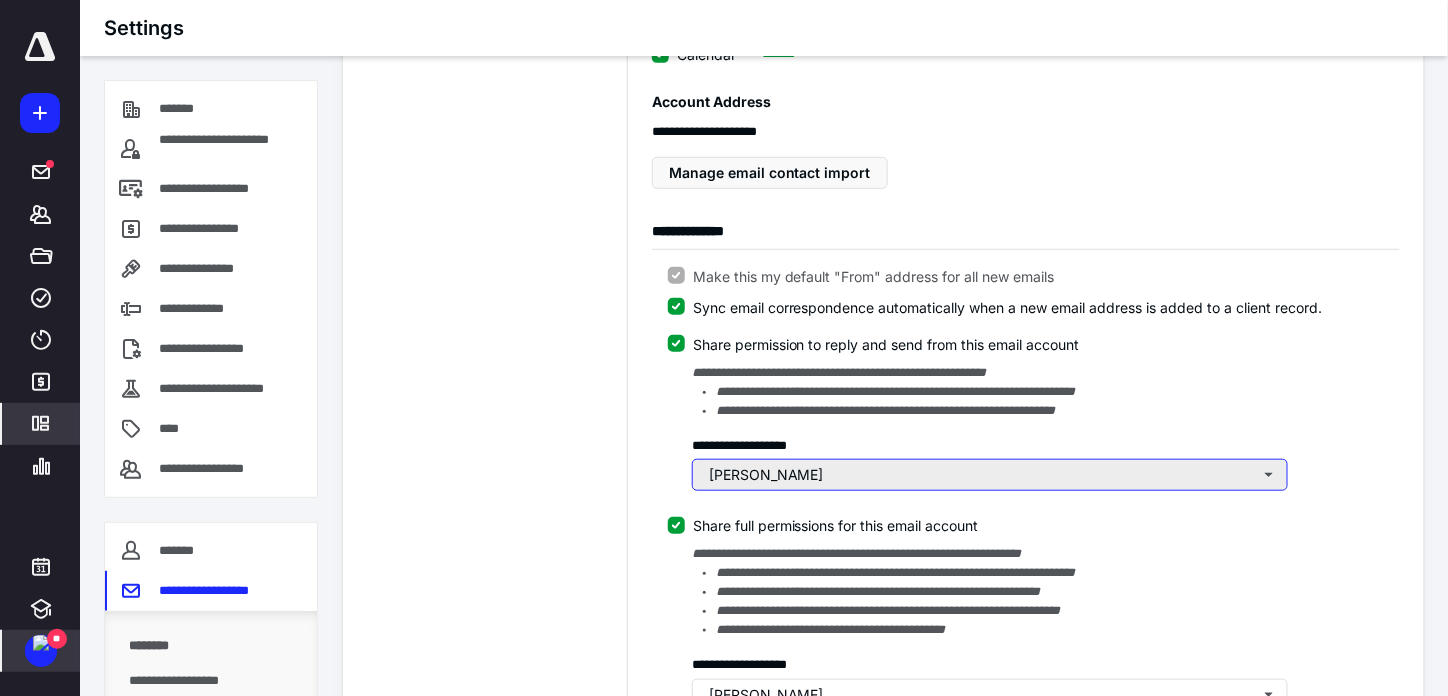 click on "[PERSON_NAME]" at bounding box center [990, 475] 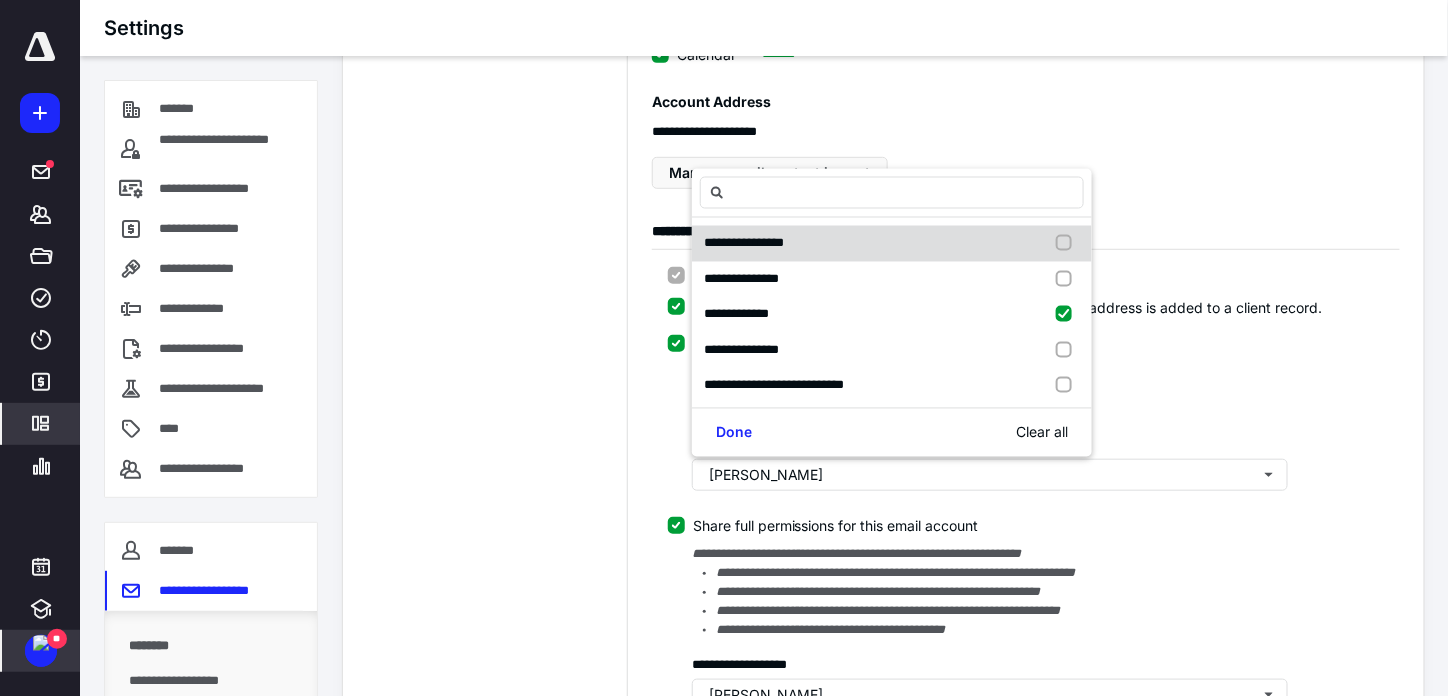 click at bounding box center [1068, 244] 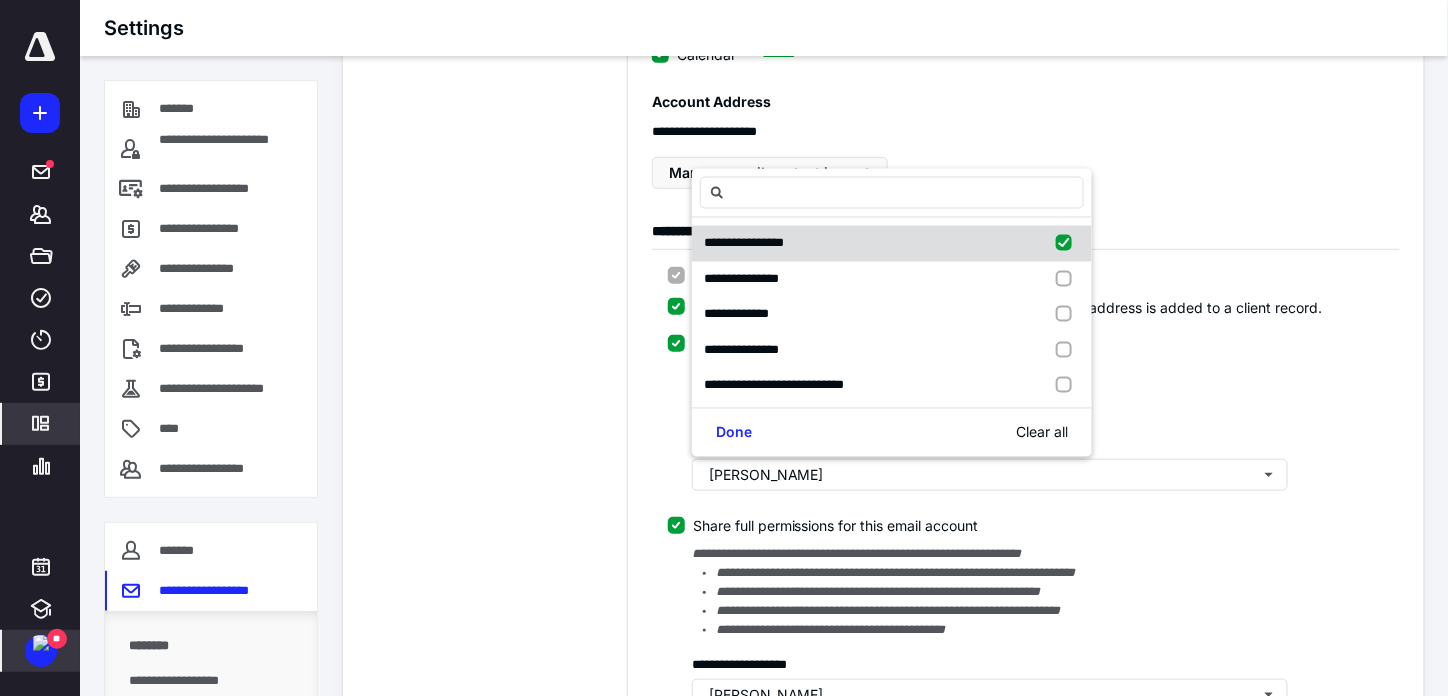checkbox on "true" 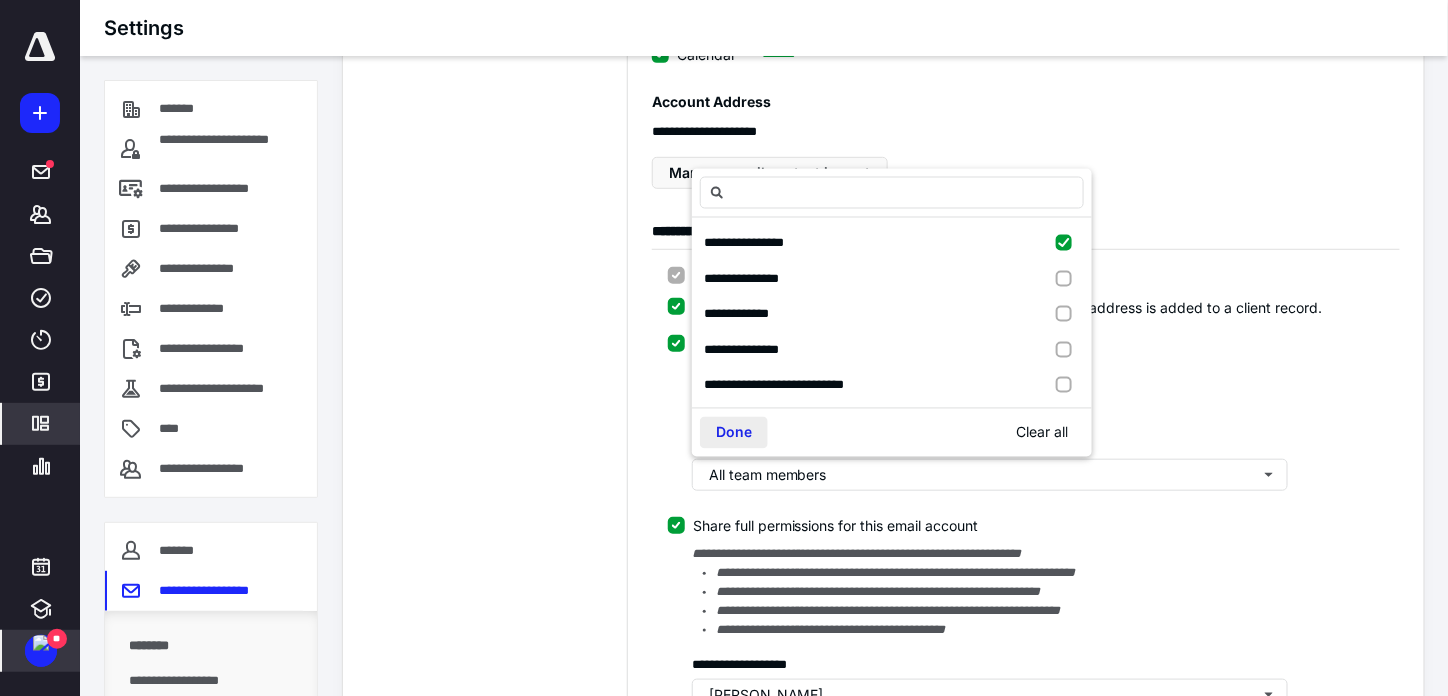 click on "Done" at bounding box center [734, 433] 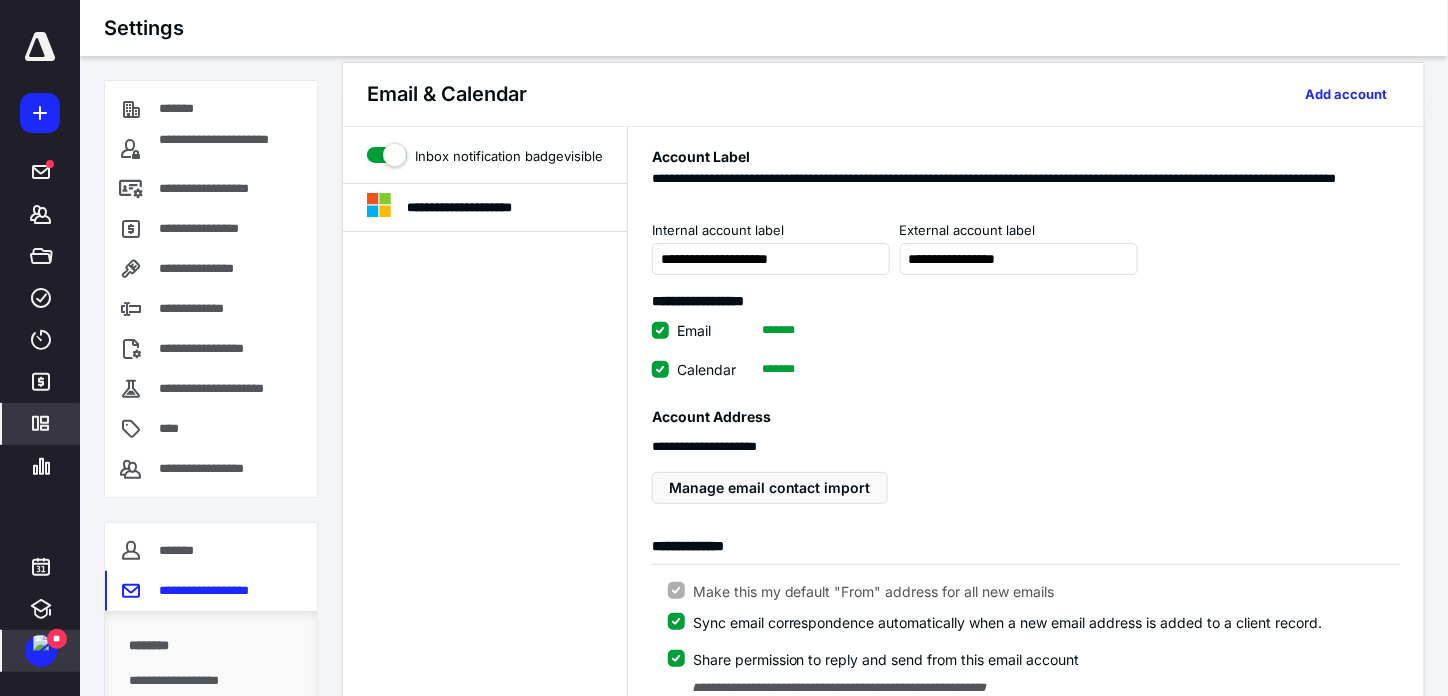 scroll, scrollTop: 0, scrollLeft: 0, axis: both 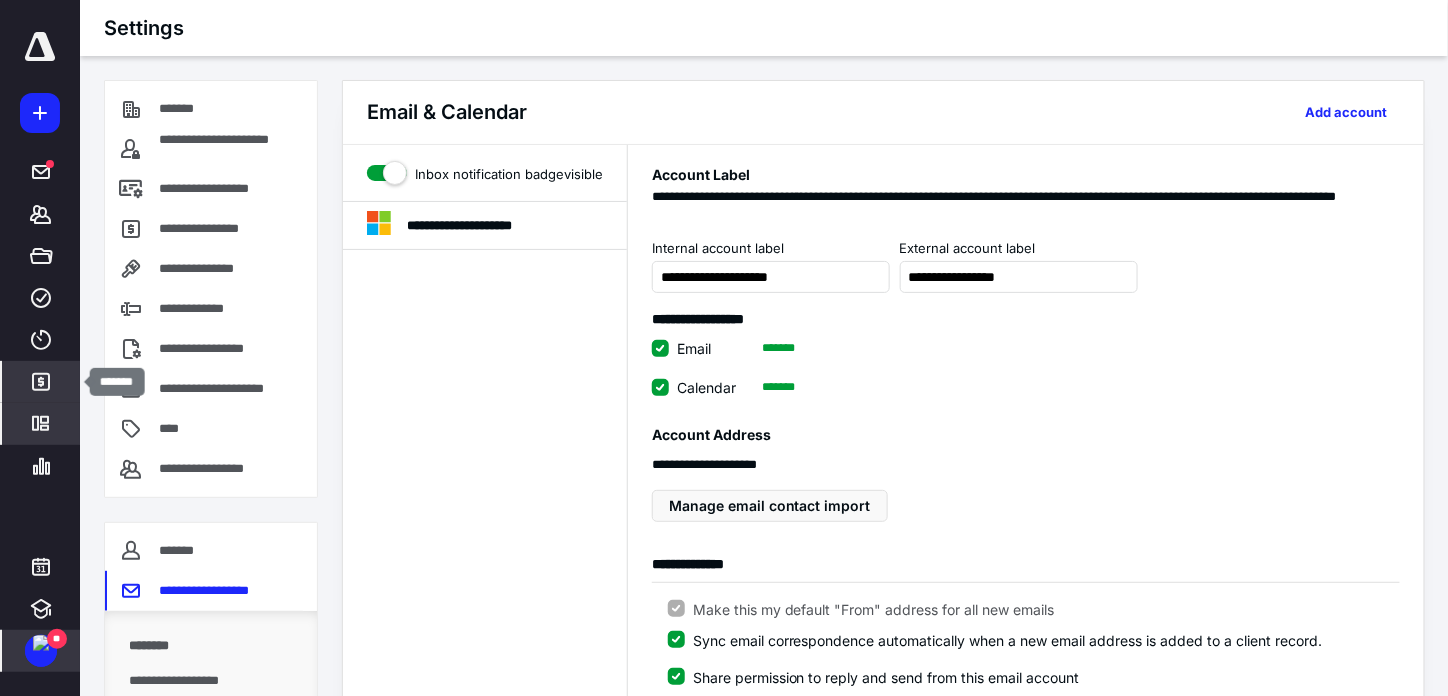 click 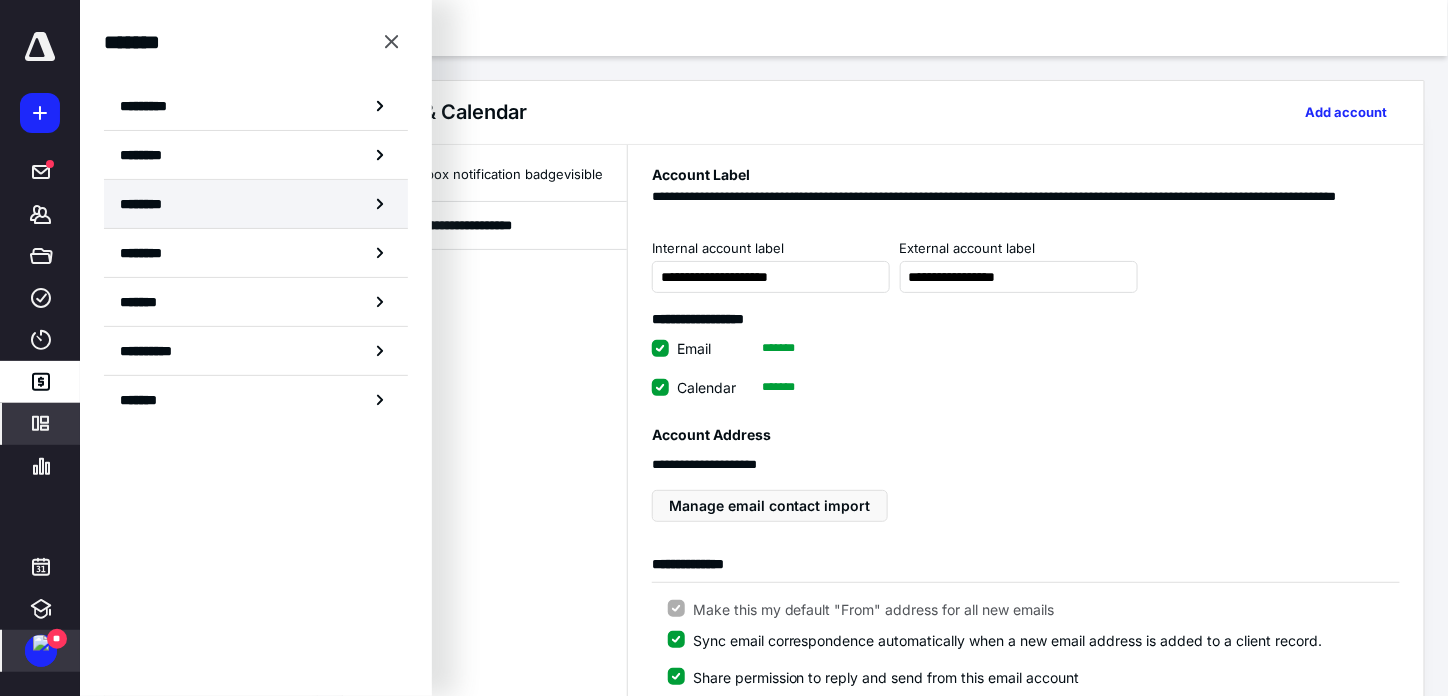 click on "********" at bounding box center (153, 204) 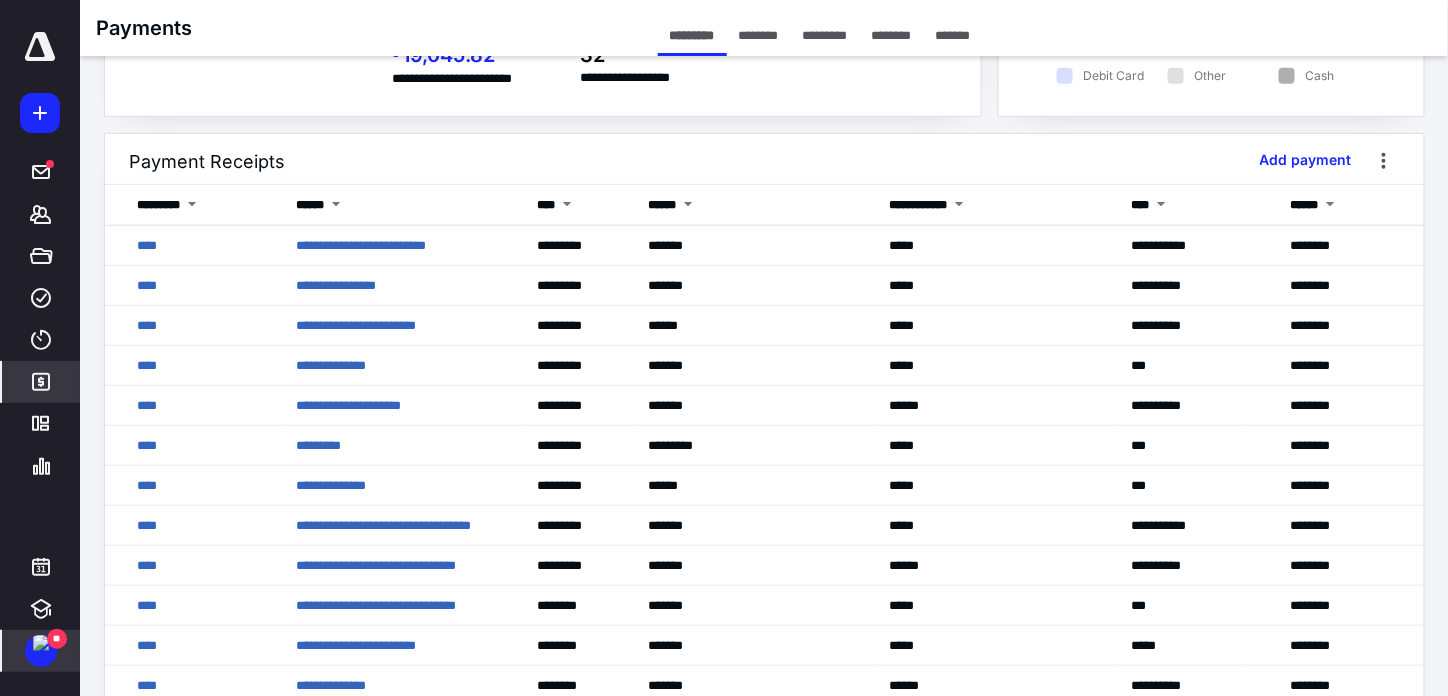 scroll, scrollTop: 0, scrollLeft: 0, axis: both 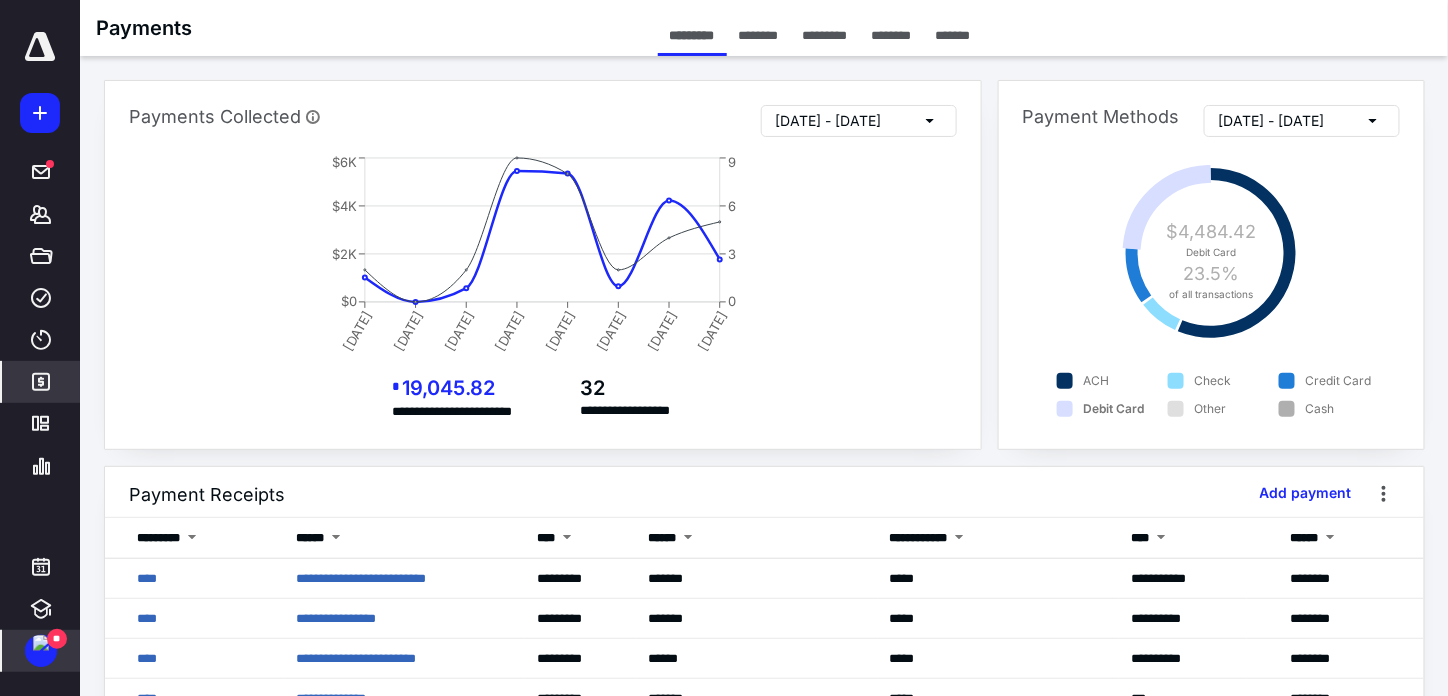 click on "*******" at bounding box center [41, 382] 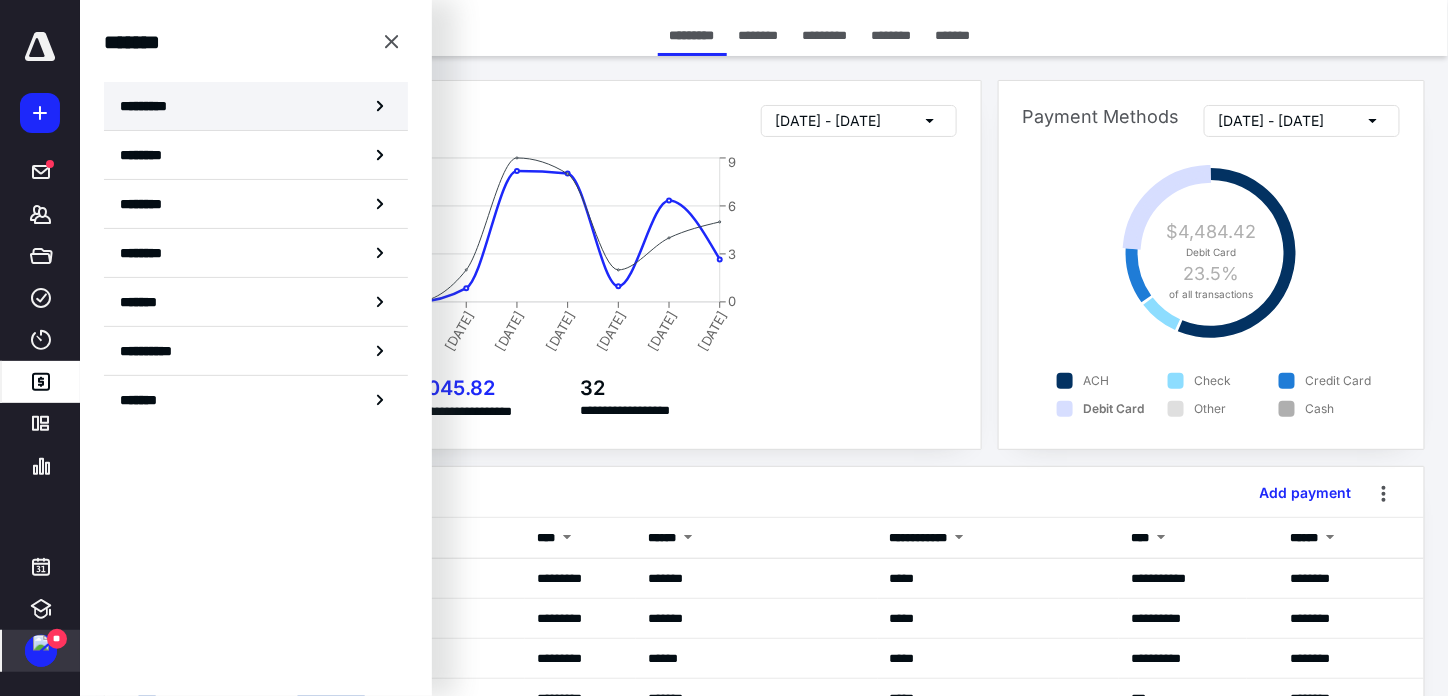 click on "*********" at bounding box center [256, 106] 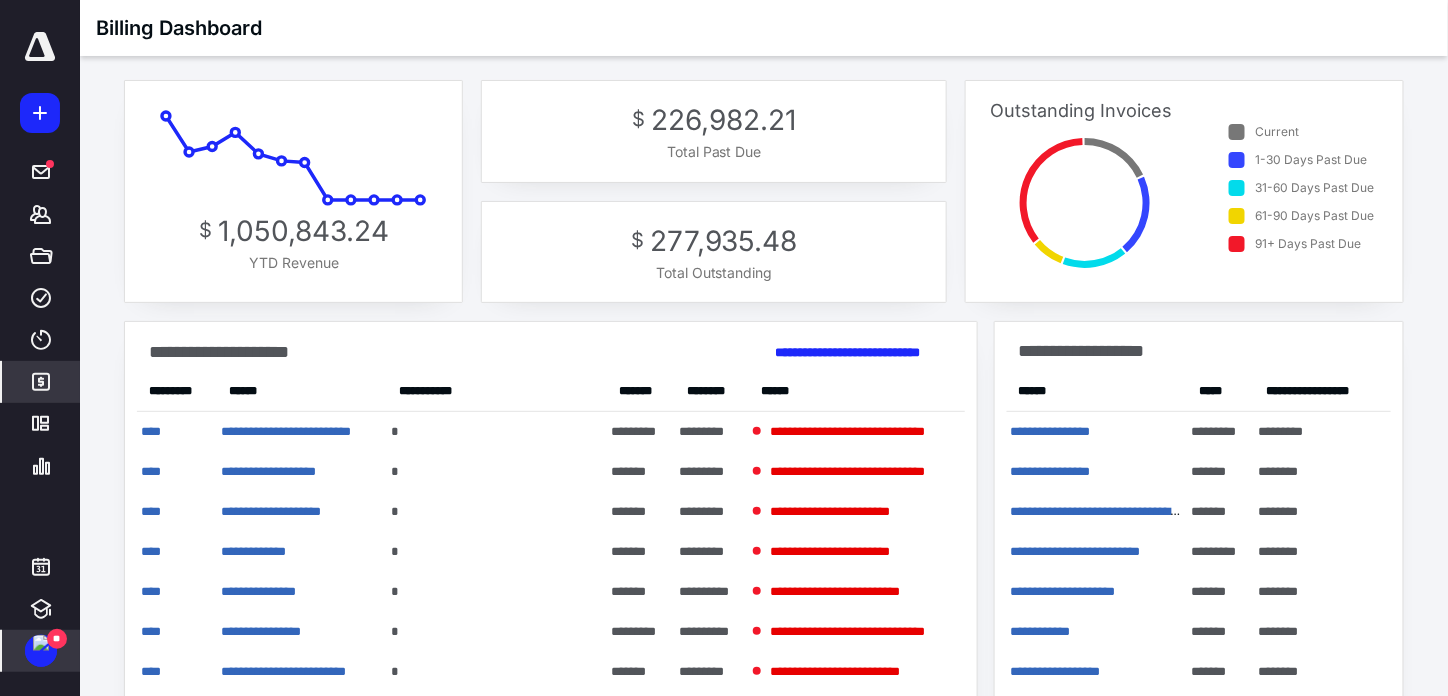 click on "**" at bounding box center (57, 639) 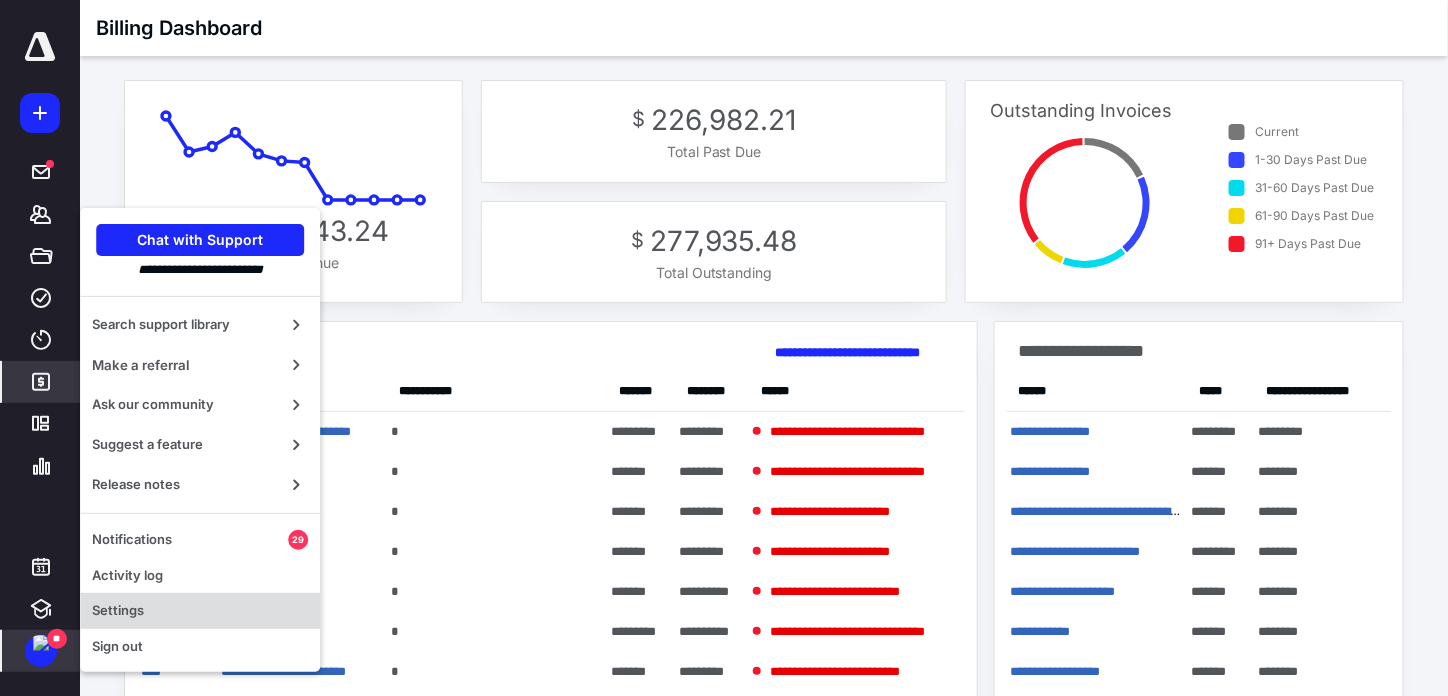 click on "Settings" at bounding box center (200, 611) 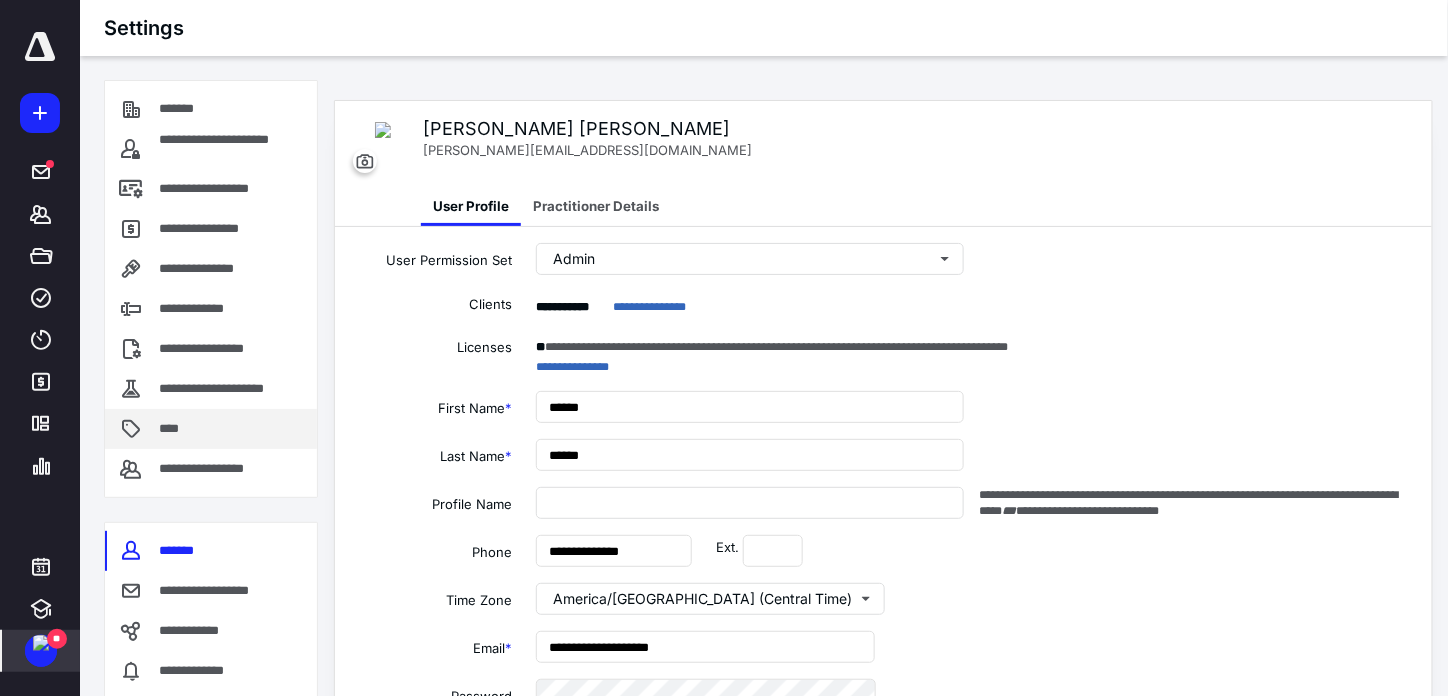 scroll, scrollTop: 26, scrollLeft: 0, axis: vertical 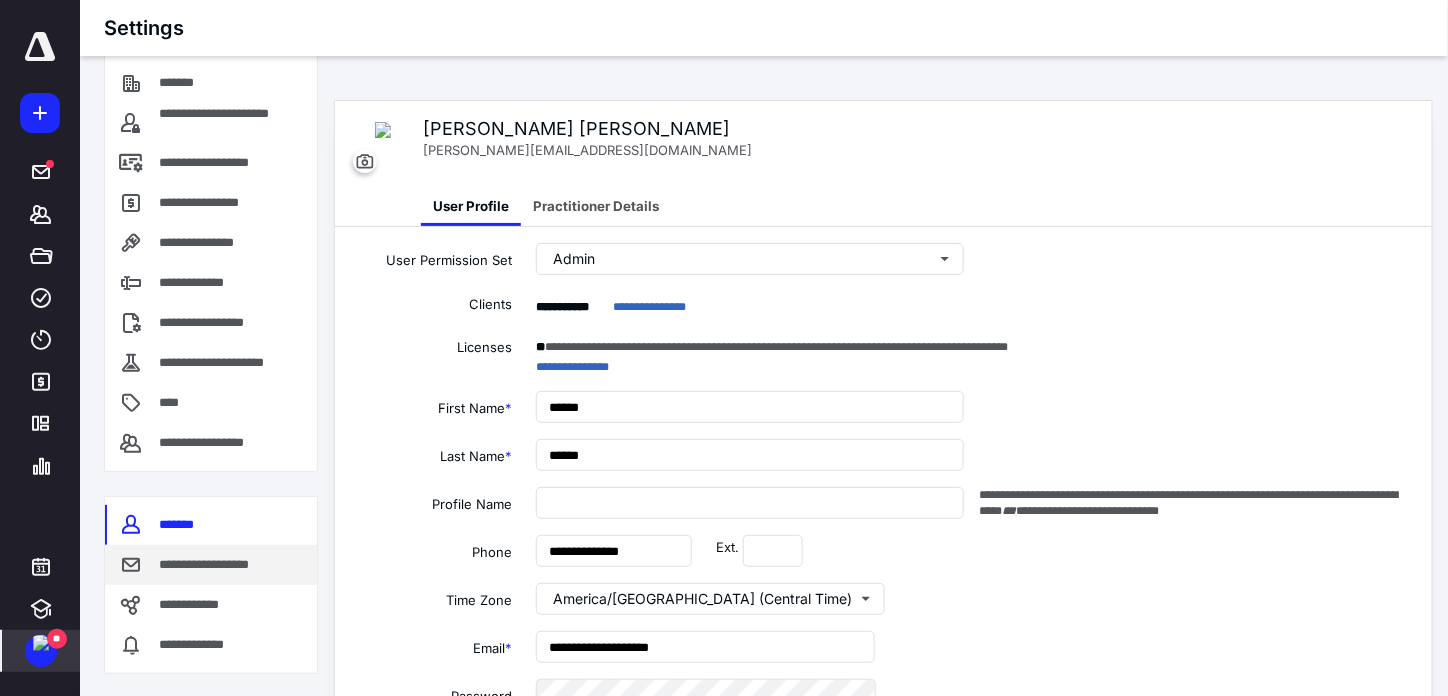 click on "**********" at bounding box center [211, 565] 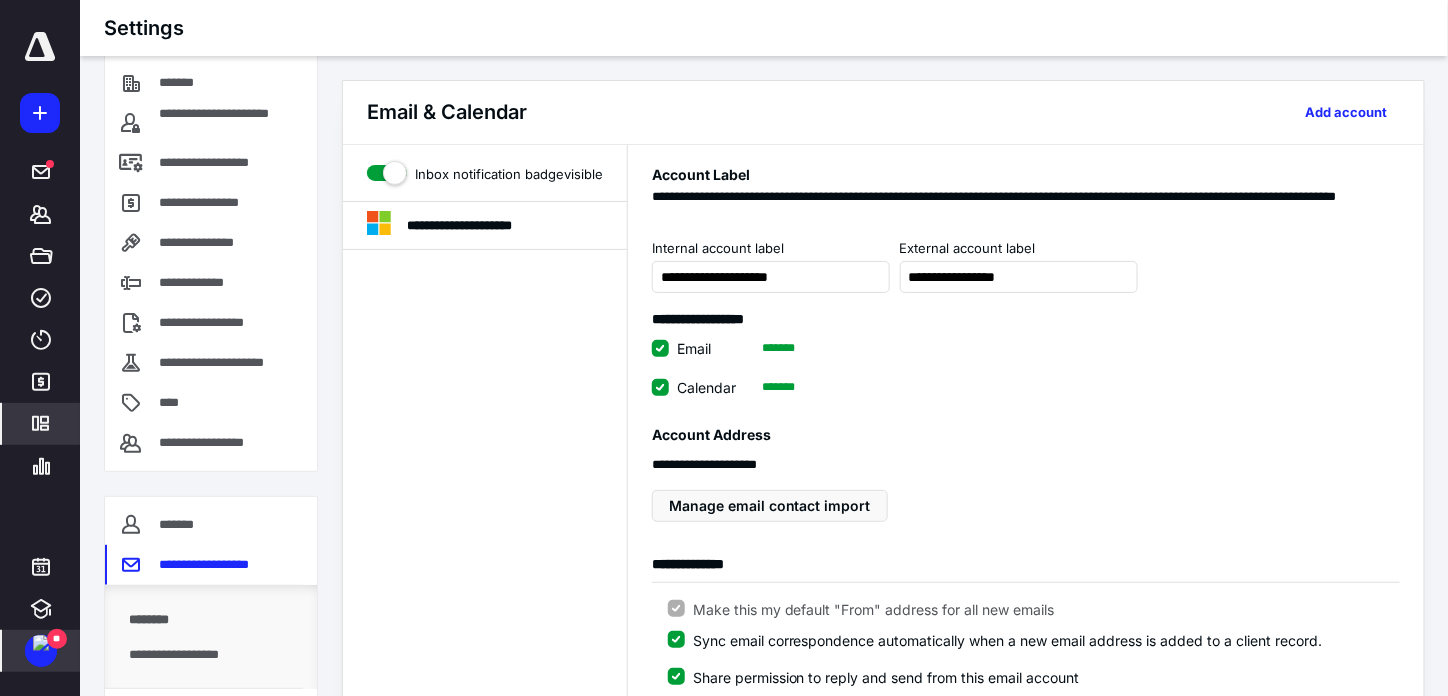 drag, startPoint x: 440, startPoint y: 397, endPoint x: 523, endPoint y: 496, distance: 129.18979 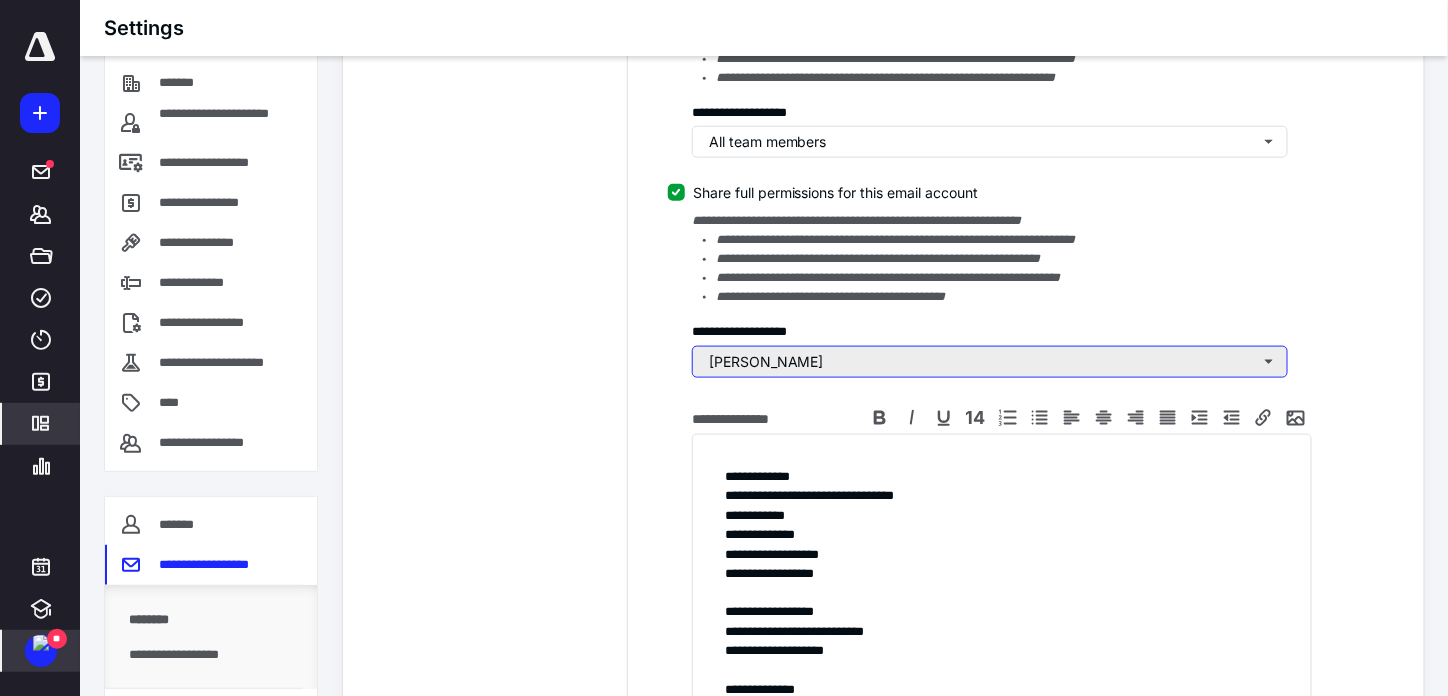click on "[PERSON_NAME]" at bounding box center (990, 362) 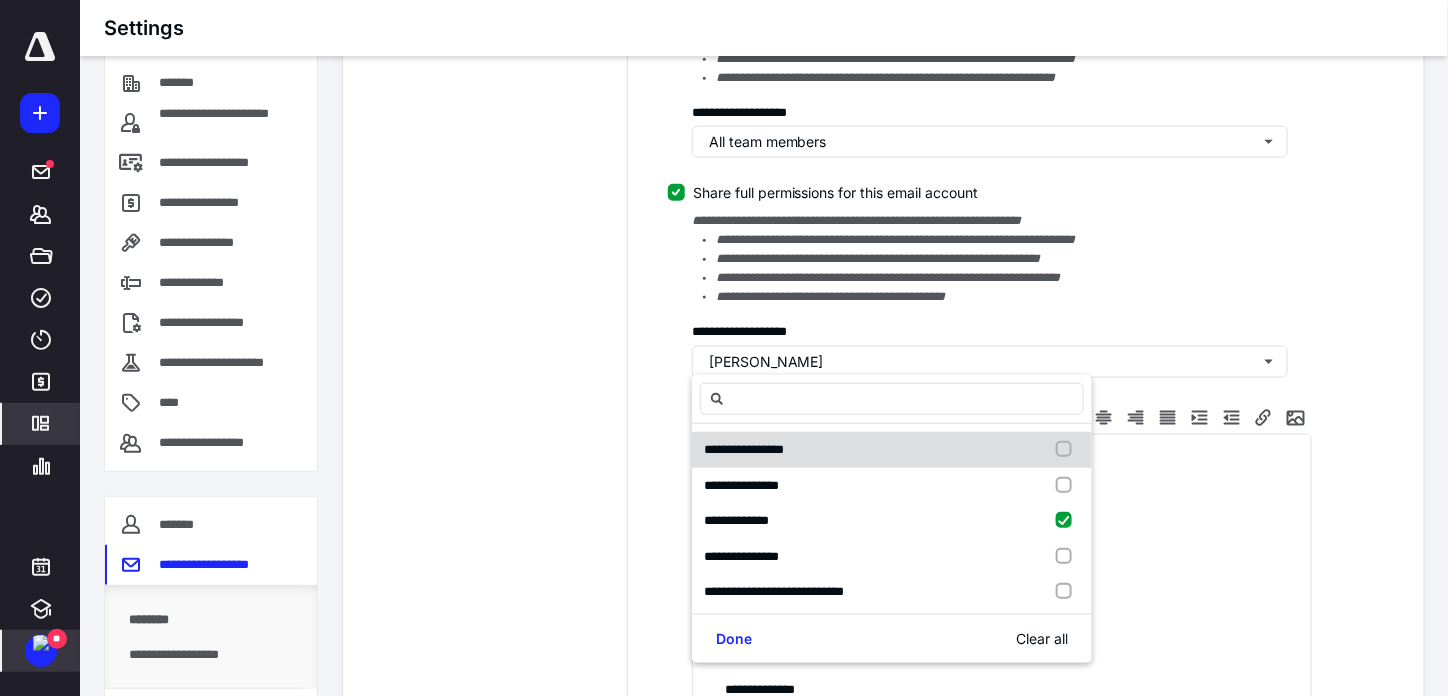 click at bounding box center [1068, 450] 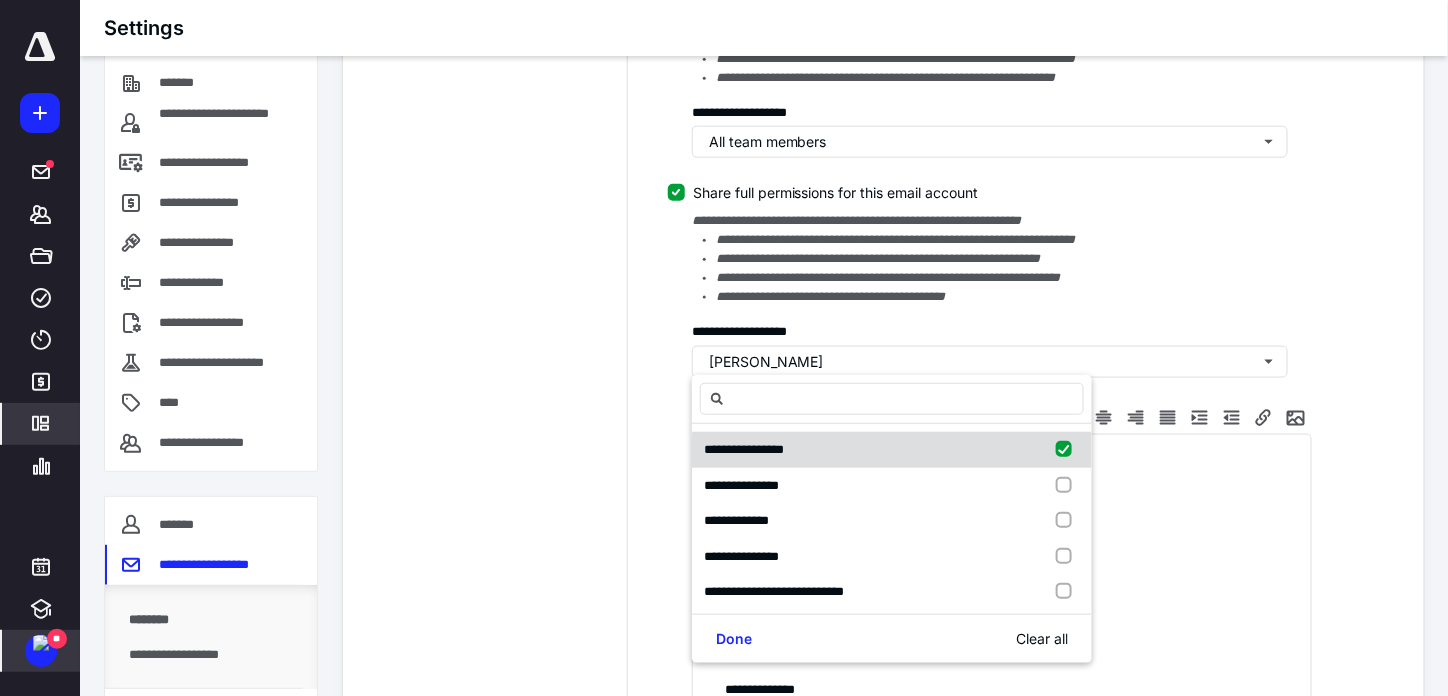 checkbox on "true" 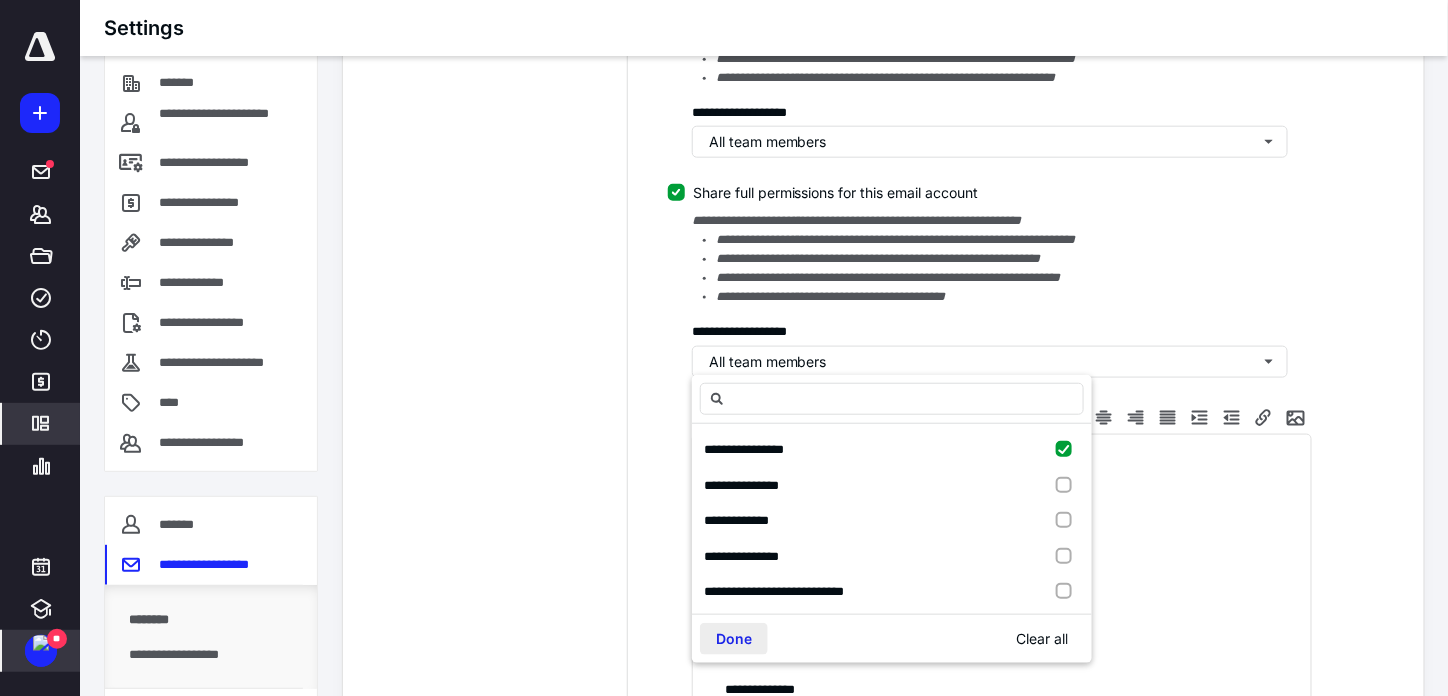 click on "Done" at bounding box center (734, 639) 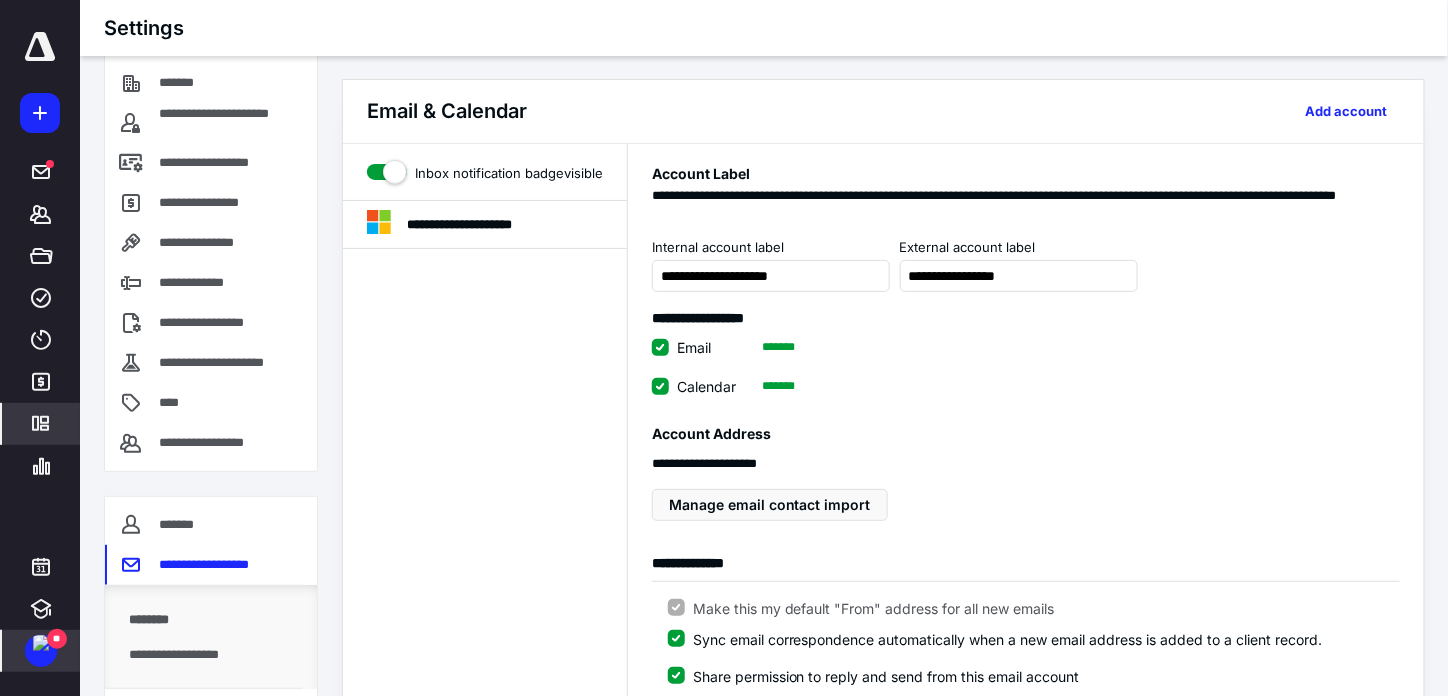 scroll, scrollTop: 0, scrollLeft: 0, axis: both 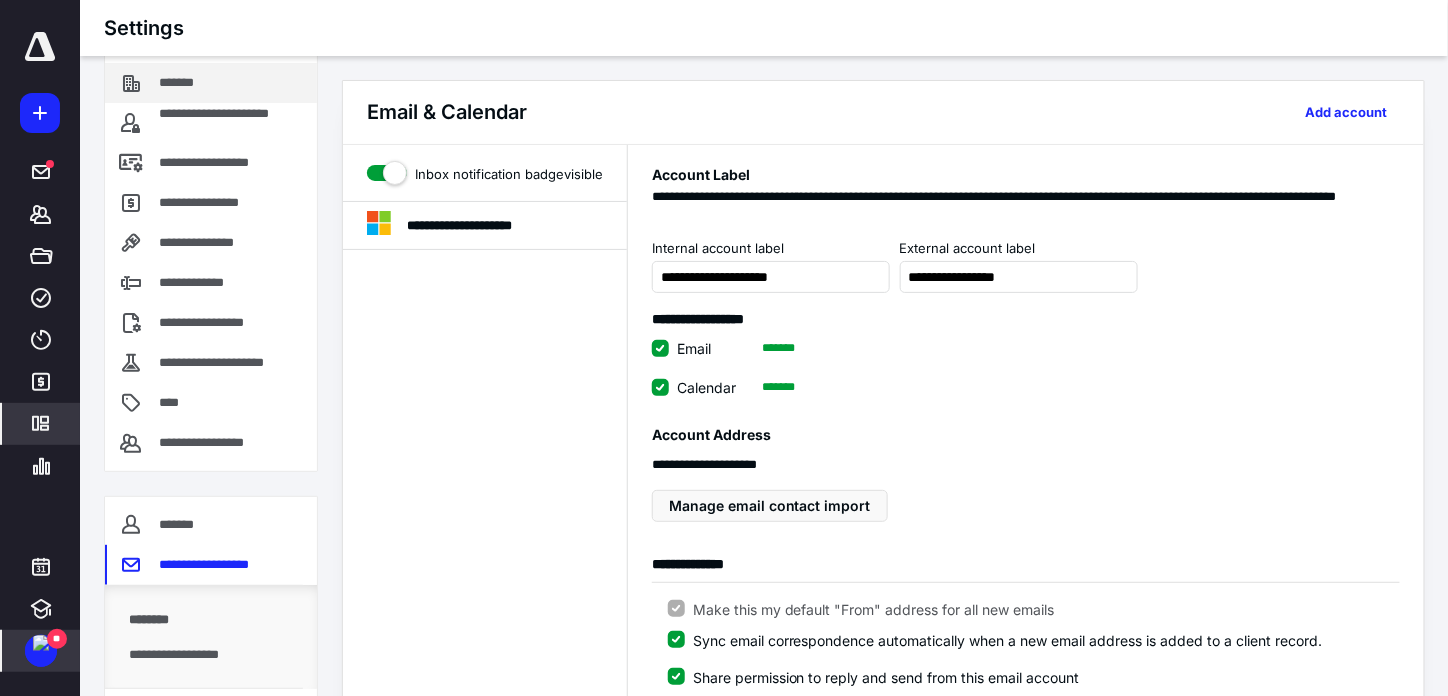 click on "*******" at bounding box center [188, 83] 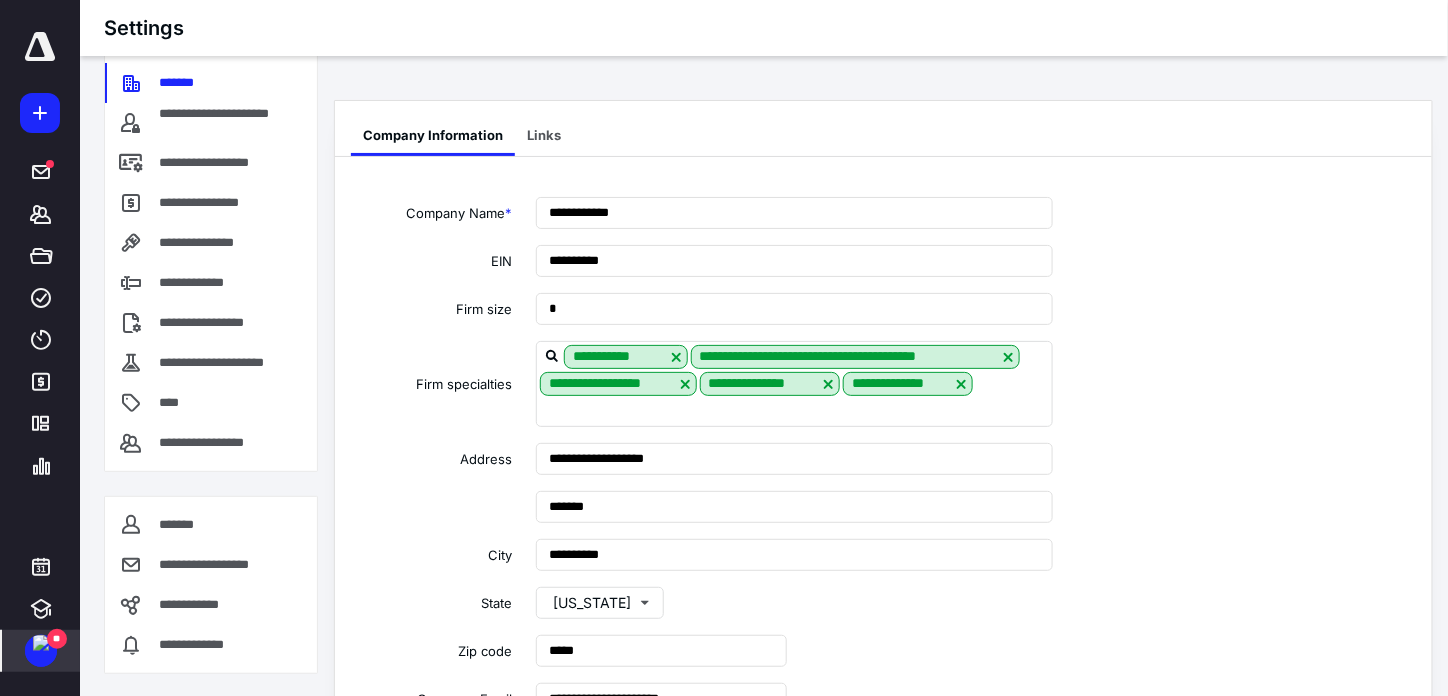 click at bounding box center [40, 47] 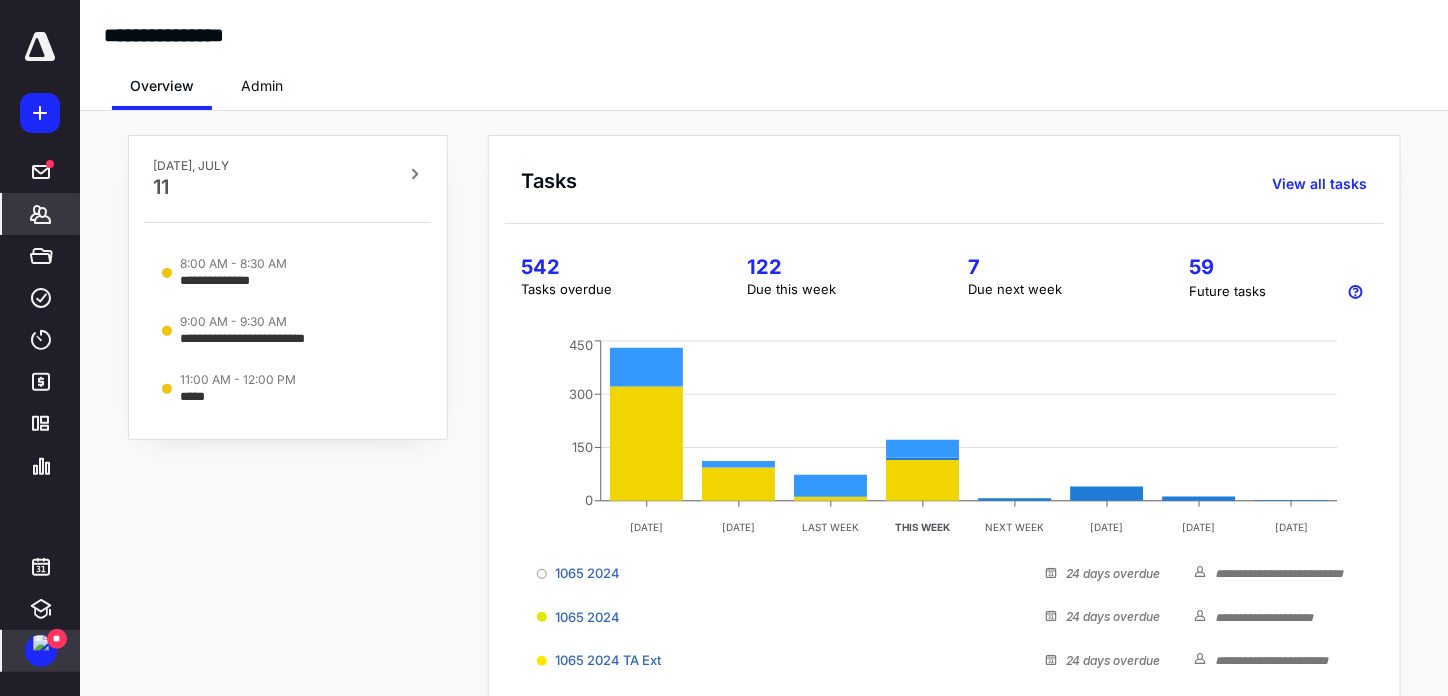 click on "*******" at bounding box center [41, 214] 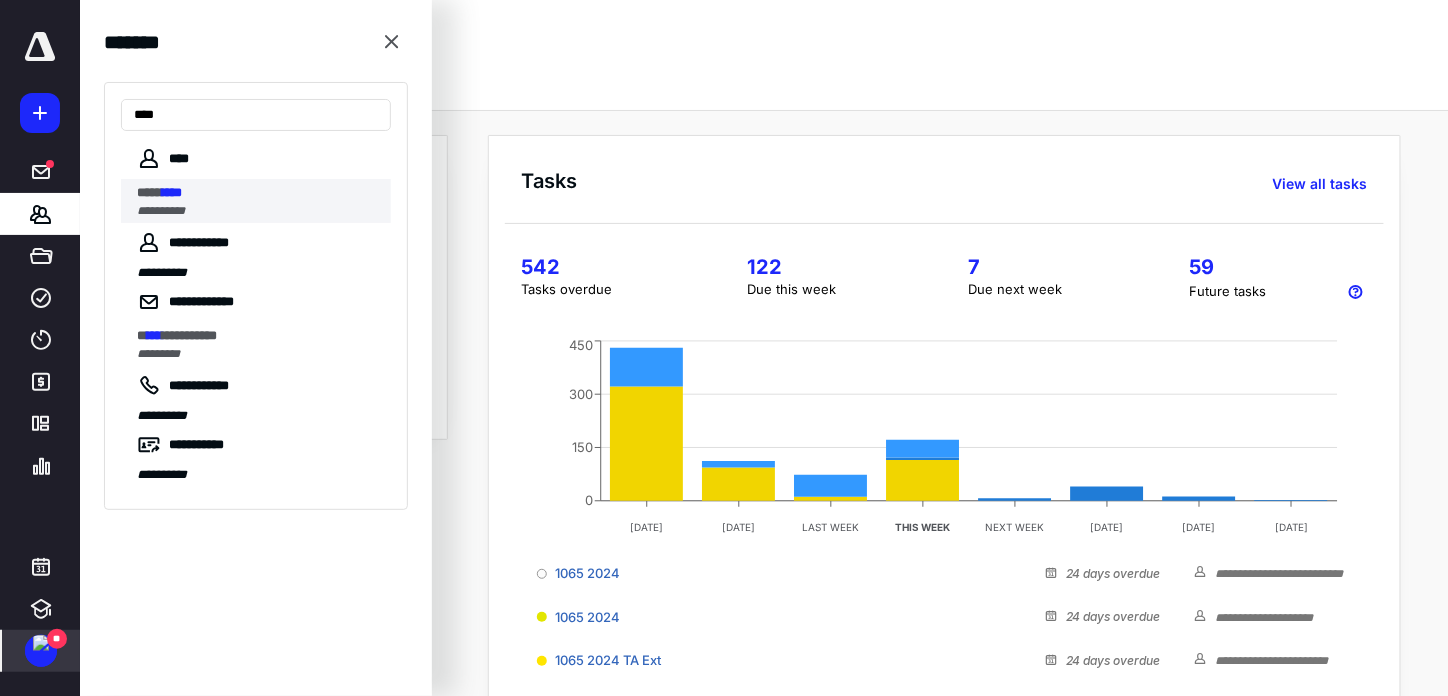 type on "****" 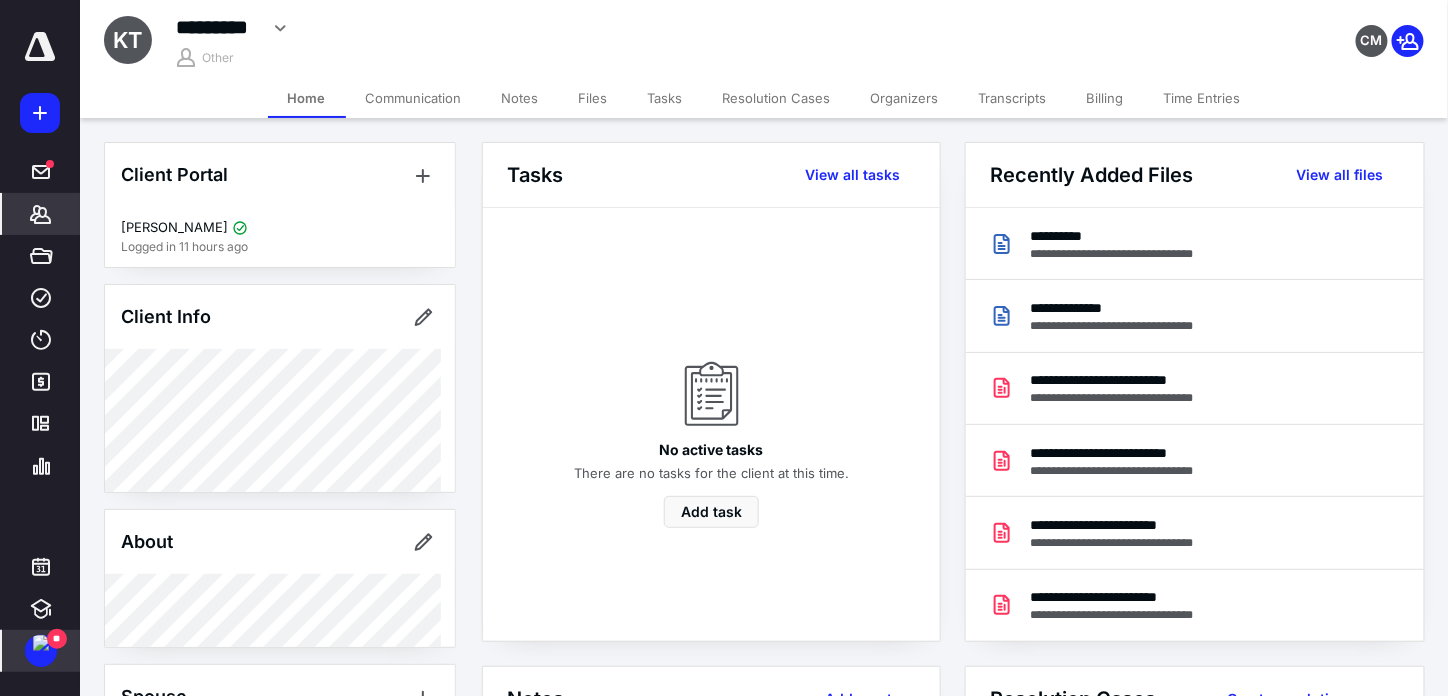 click 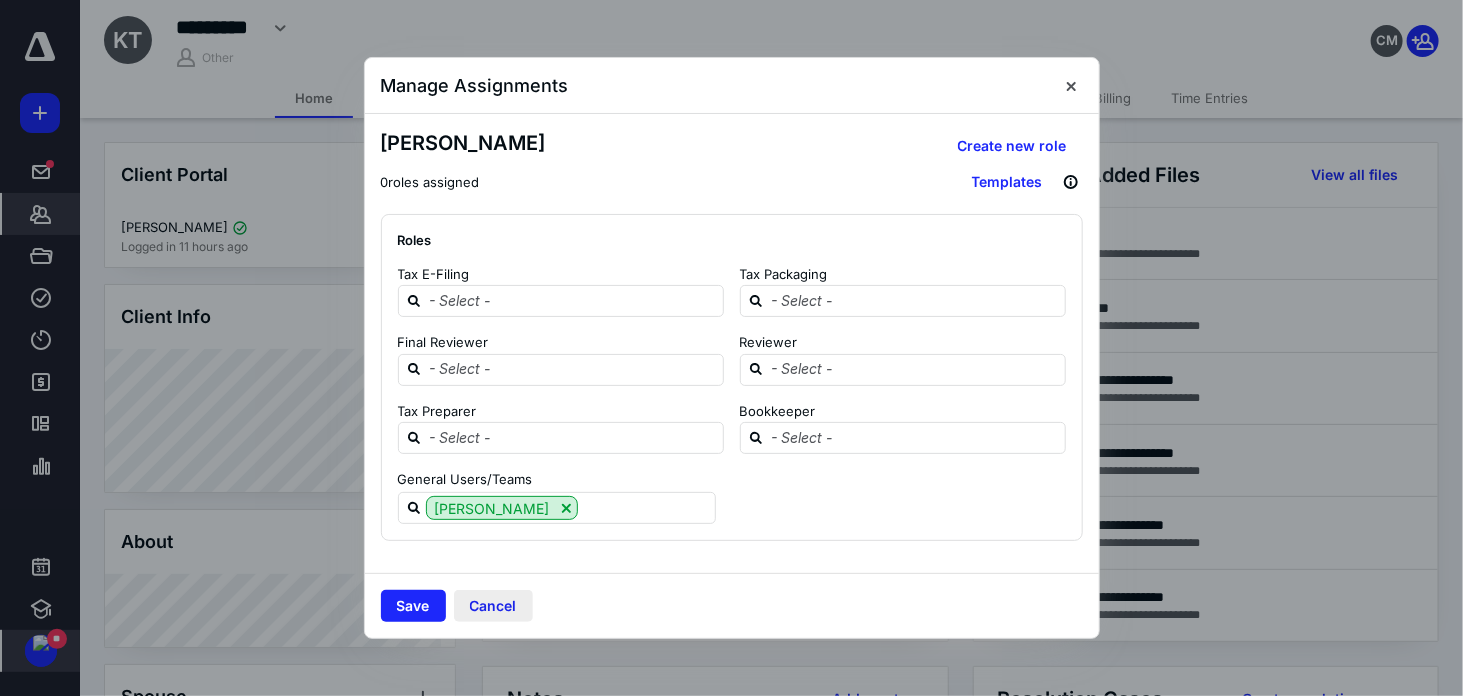 click on "Cancel" at bounding box center [493, 606] 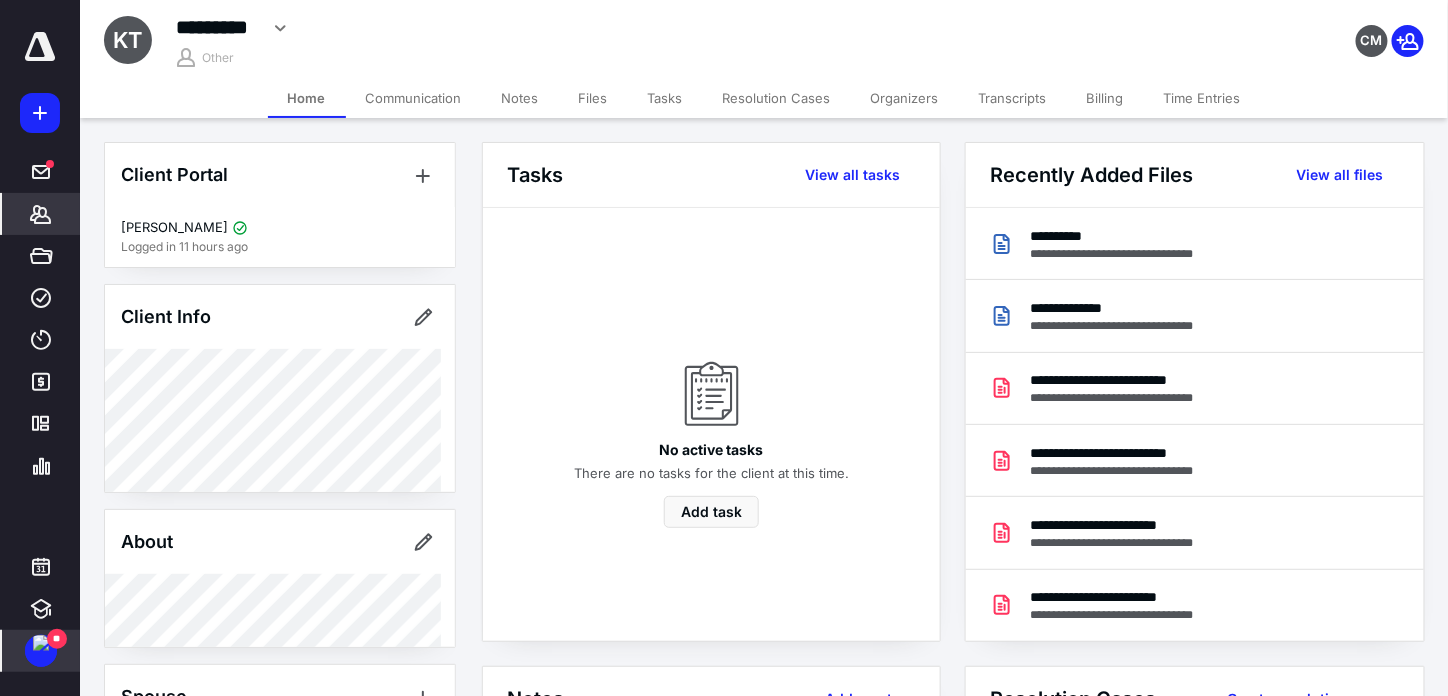 click on "Files" at bounding box center [593, 98] 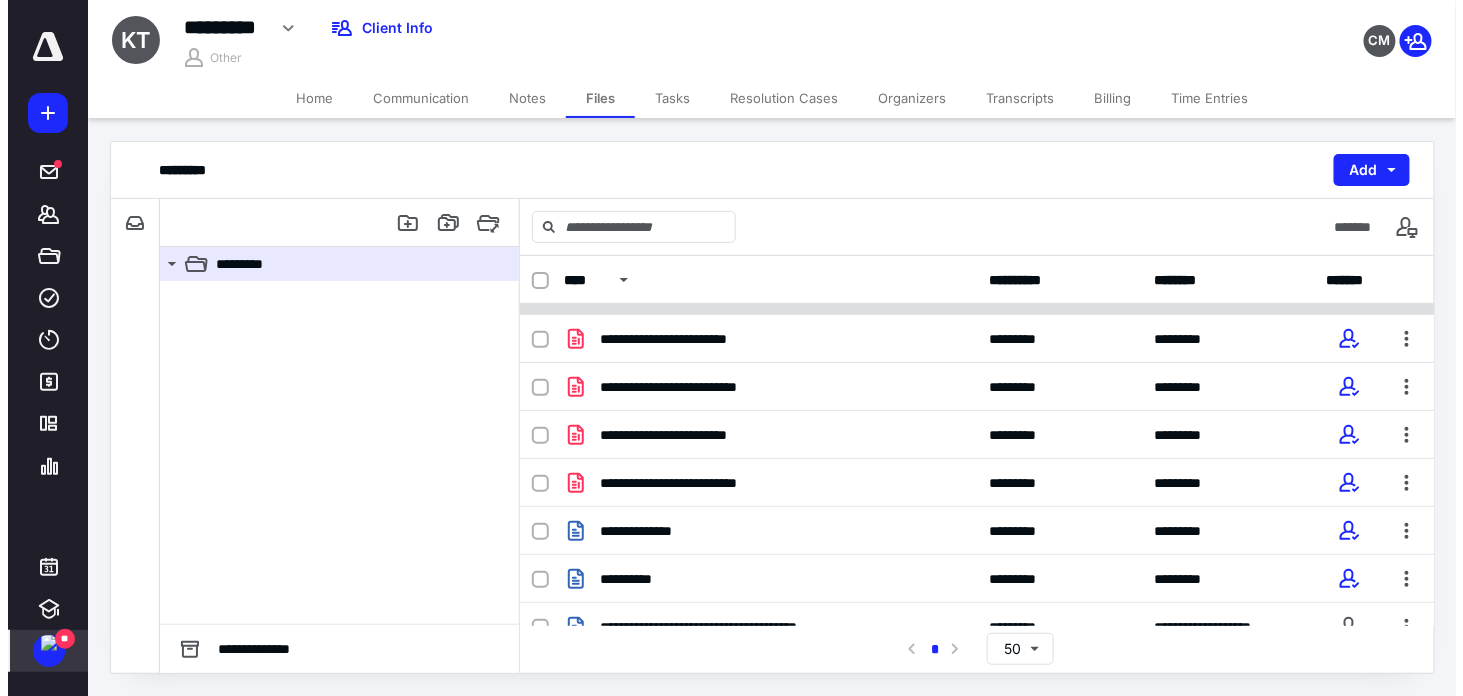 scroll, scrollTop: 58, scrollLeft: 0, axis: vertical 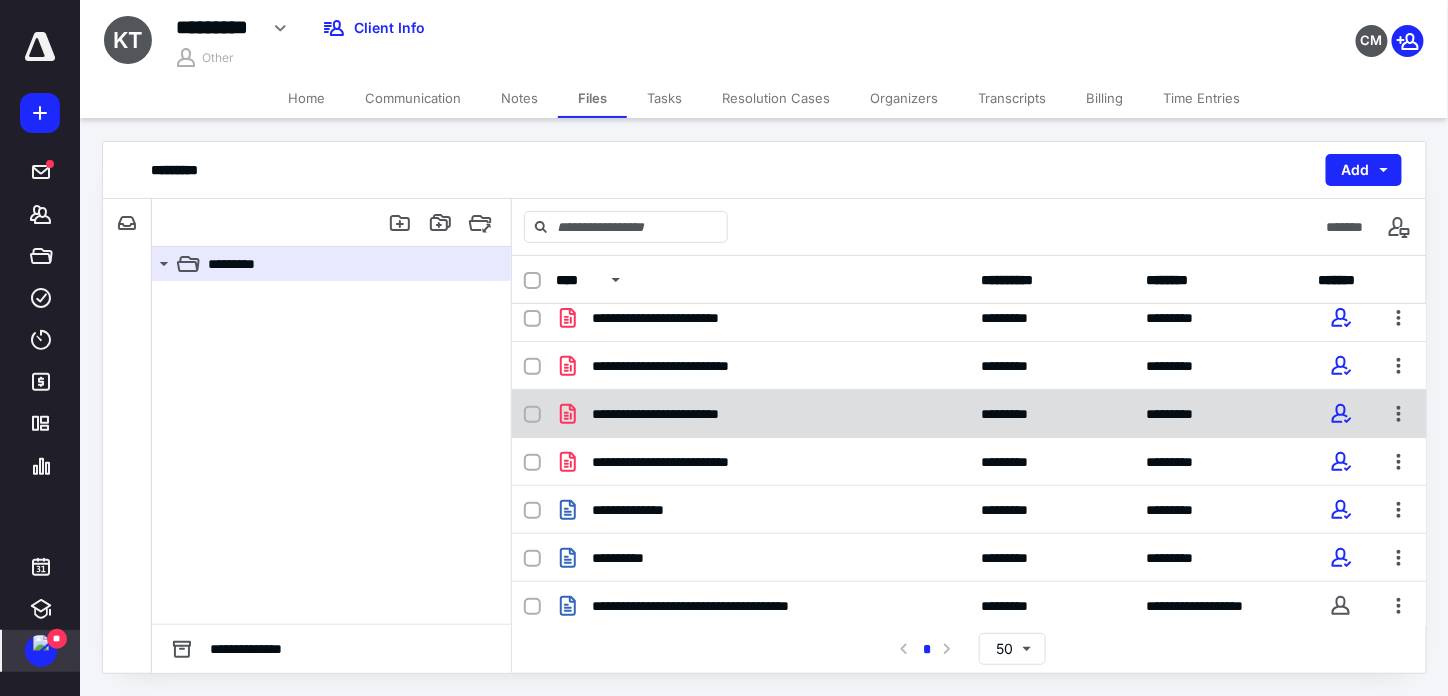 click on "**********" at bounding box center (762, 414) 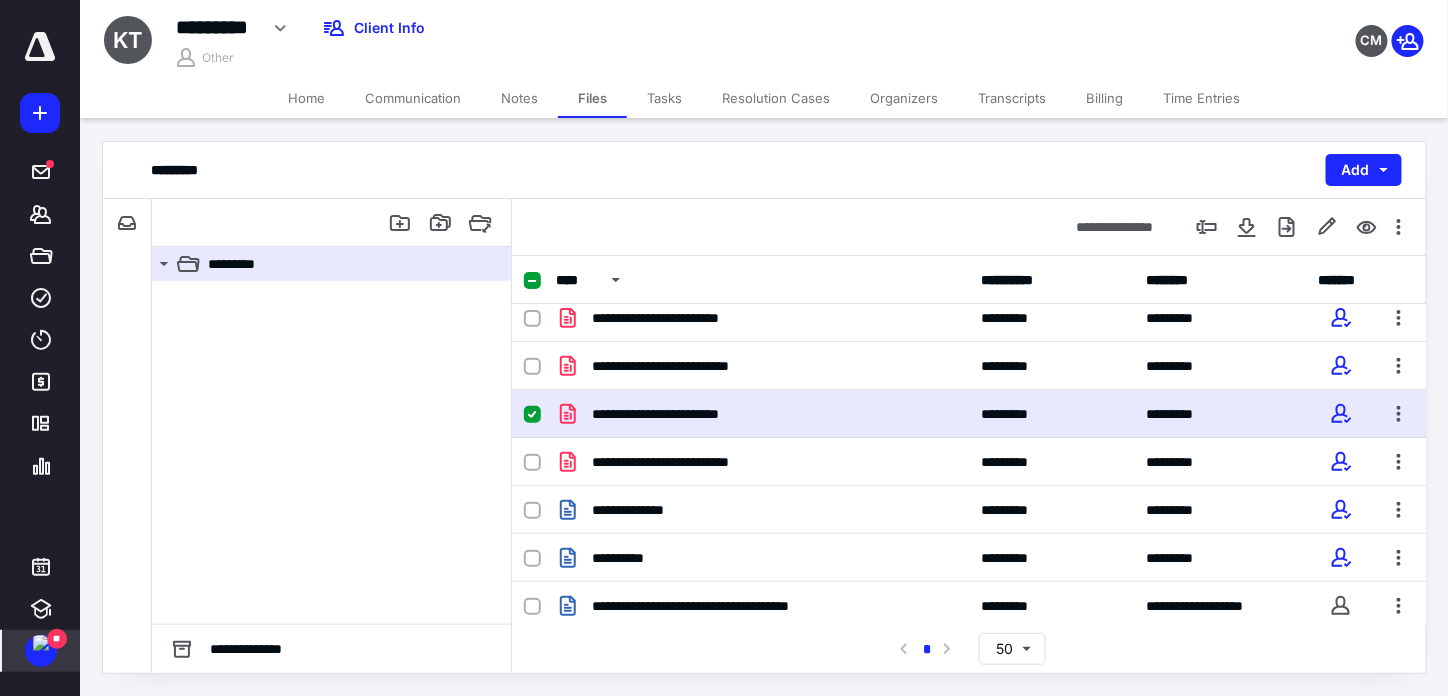 click on "**********" at bounding box center [762, 414] 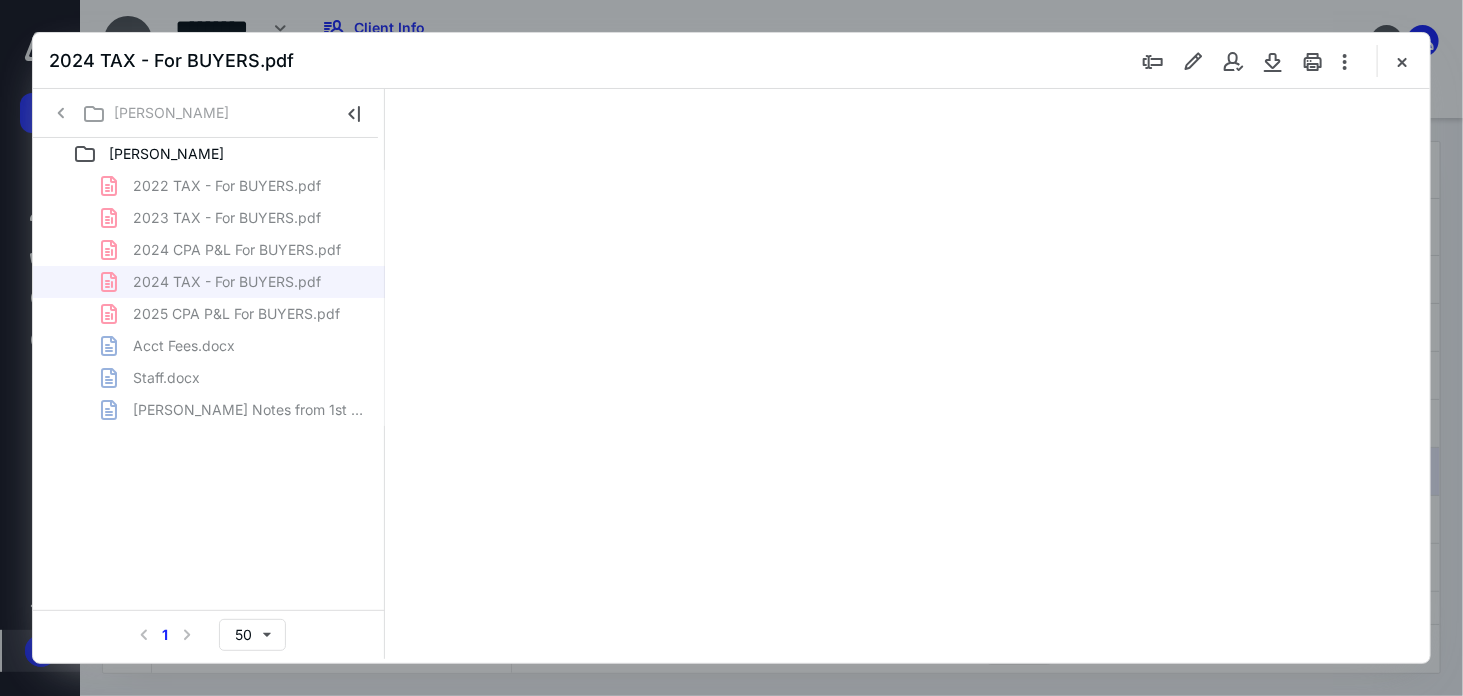 scroll, scrollTop: 58, scrollLeft: 0, axis: vertical 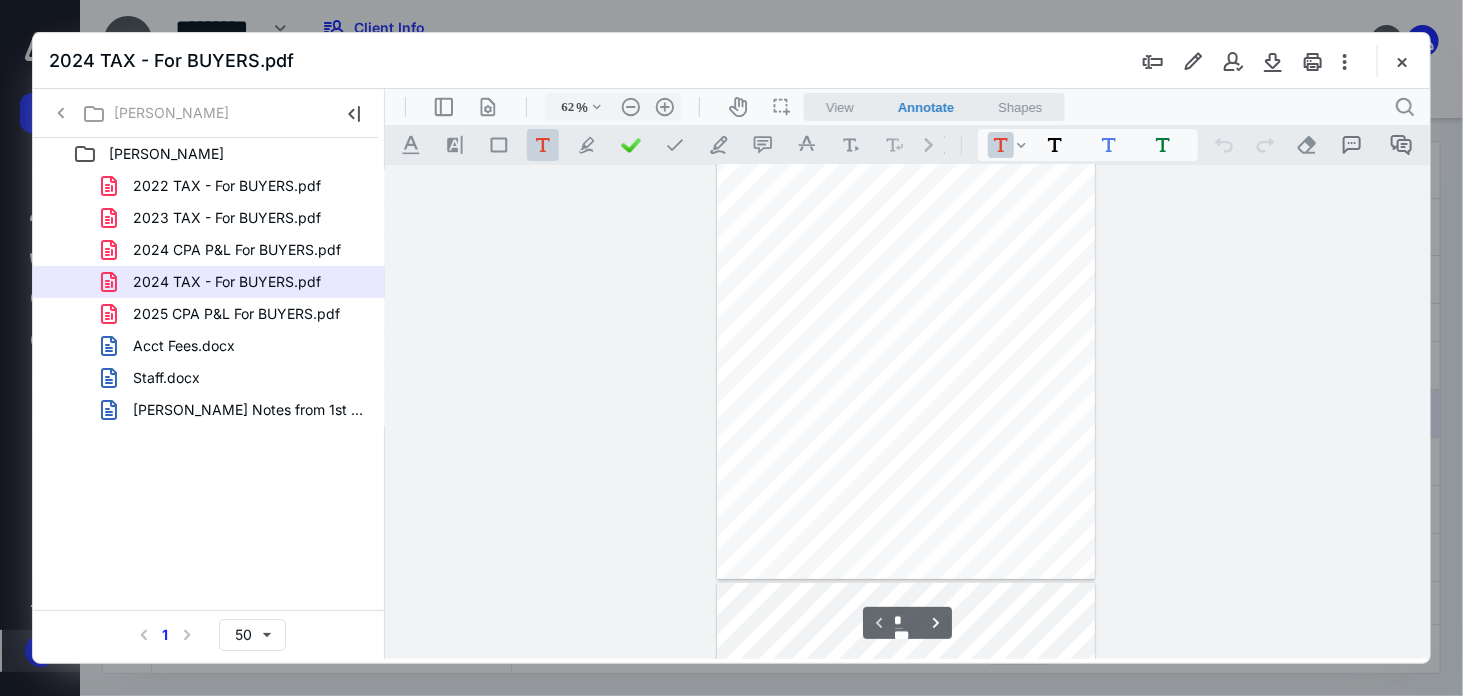 type on "166" 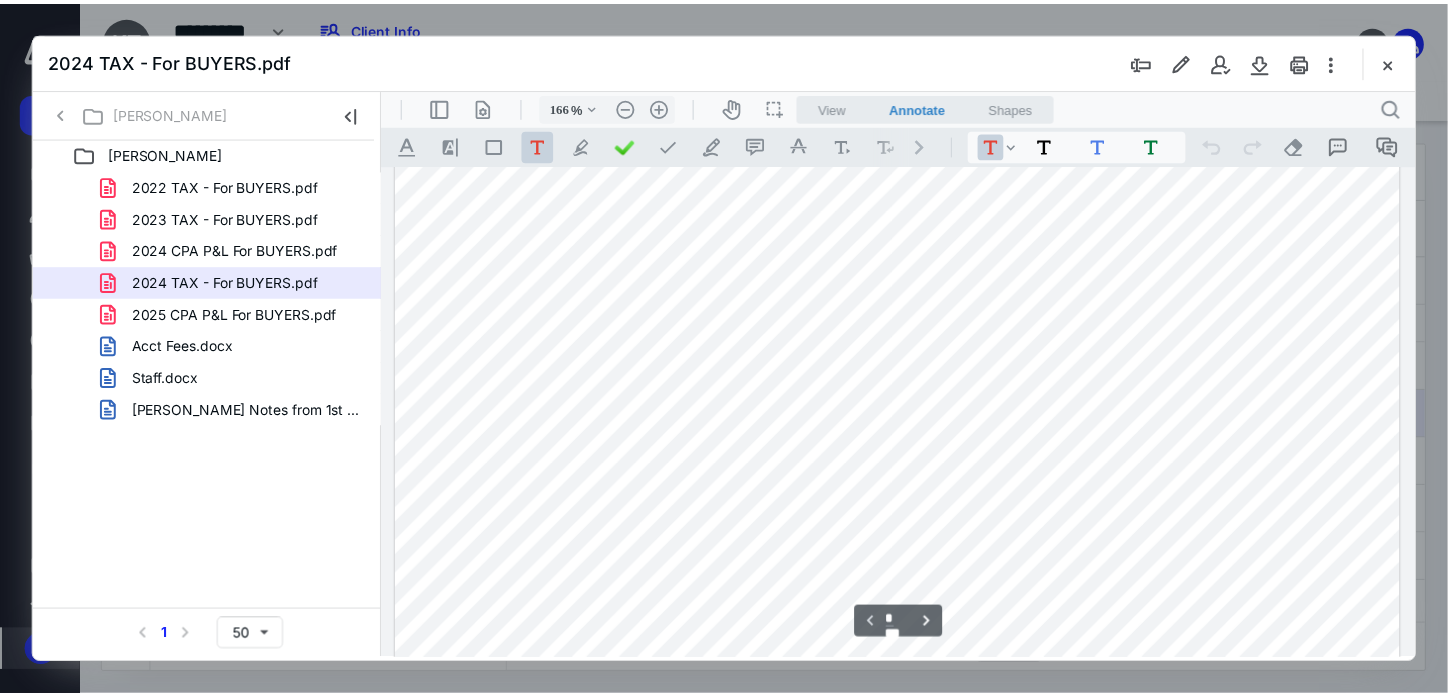 scroll, scrollTop: 543, scrollLeft: 0, axis: vertical 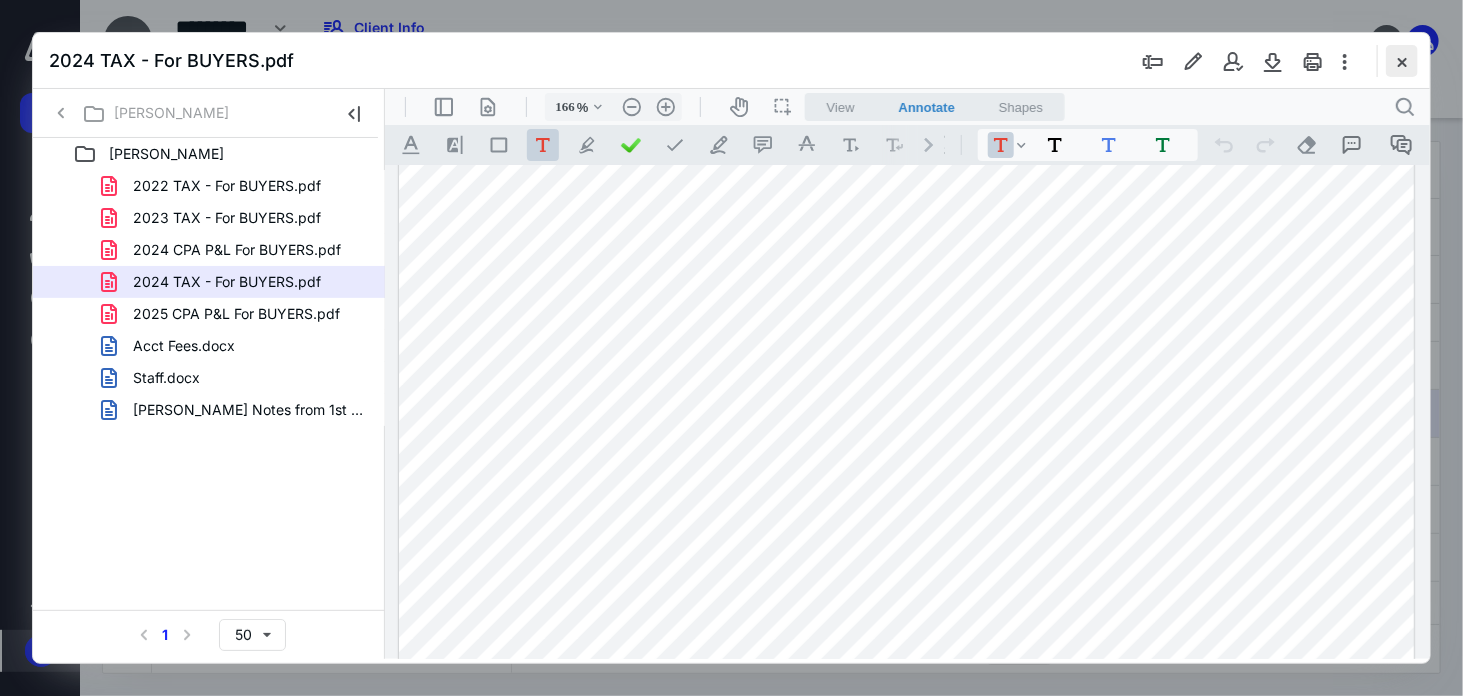 click at bounding box center (1402, 61) 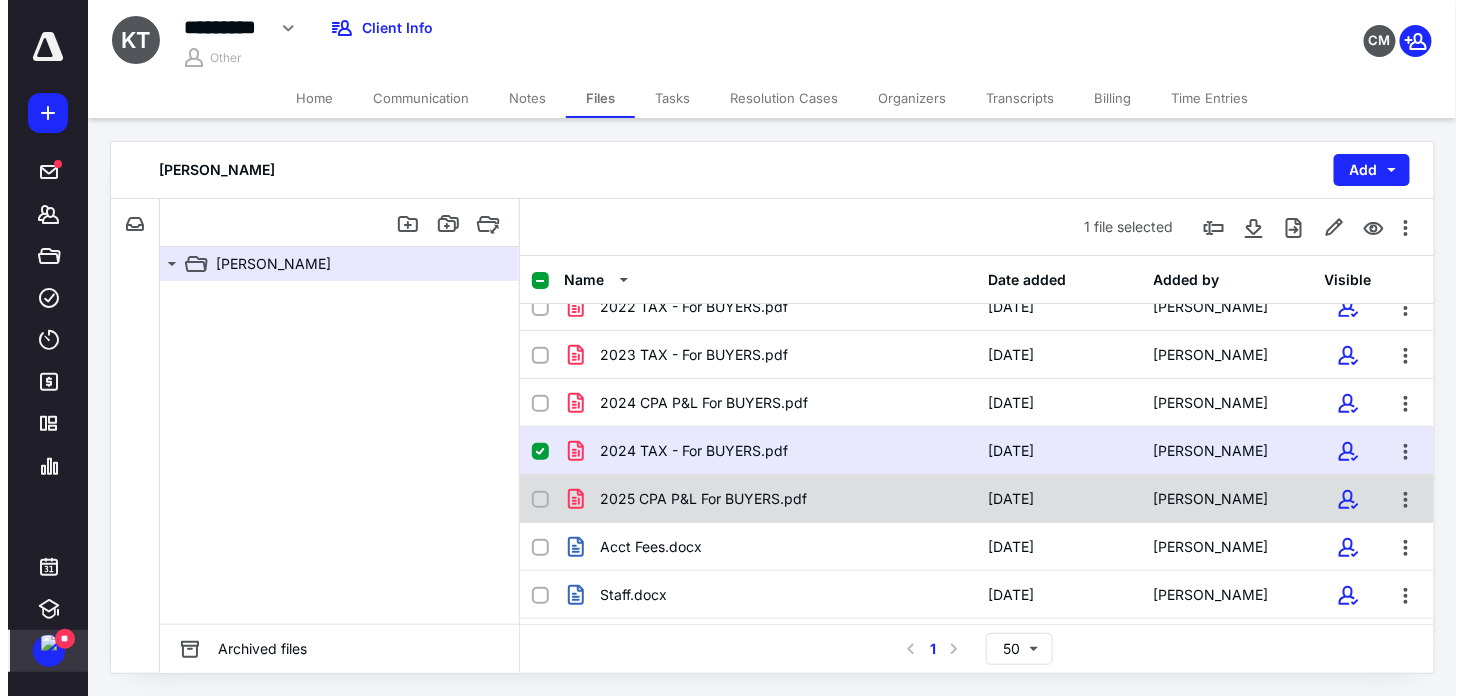 scroll, scrollTop: 0, scrollLeft: 0, axis: both 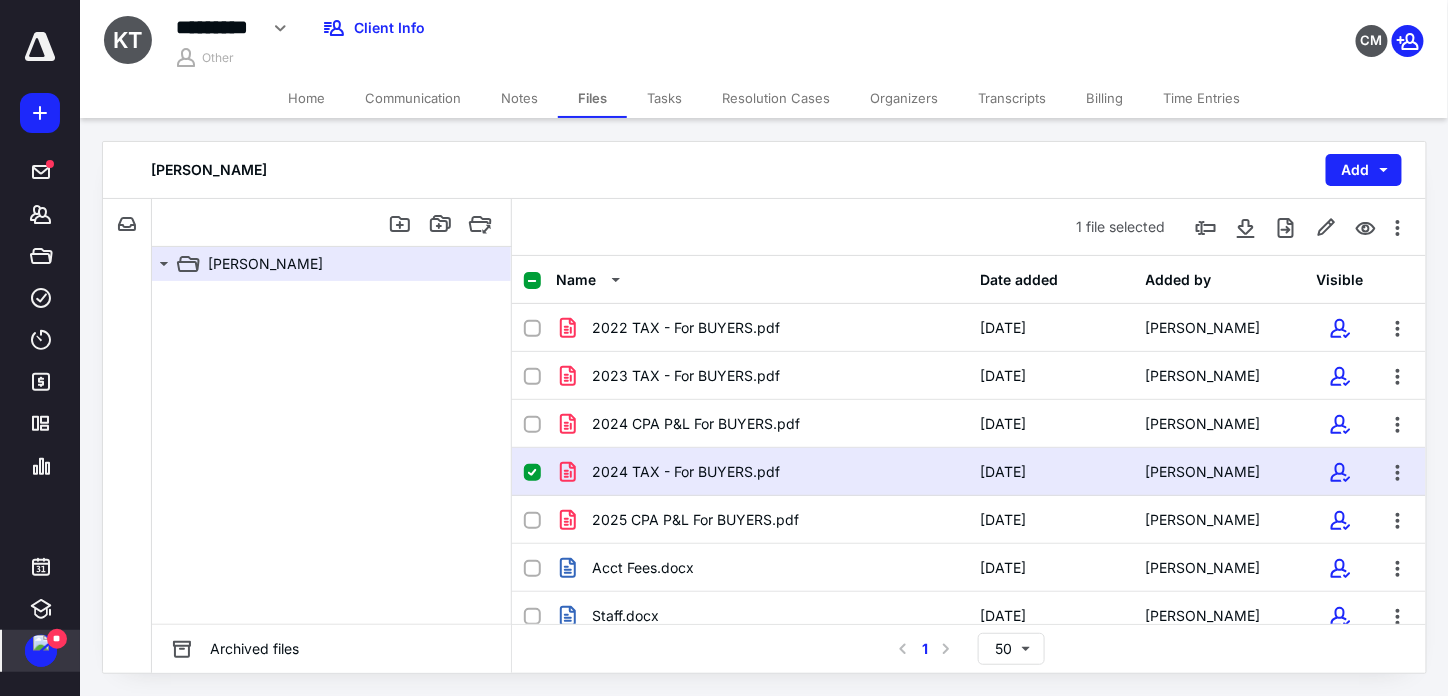 click on "2024 TAX - For BUYERS.pdf" at bounding box center [762, 472] 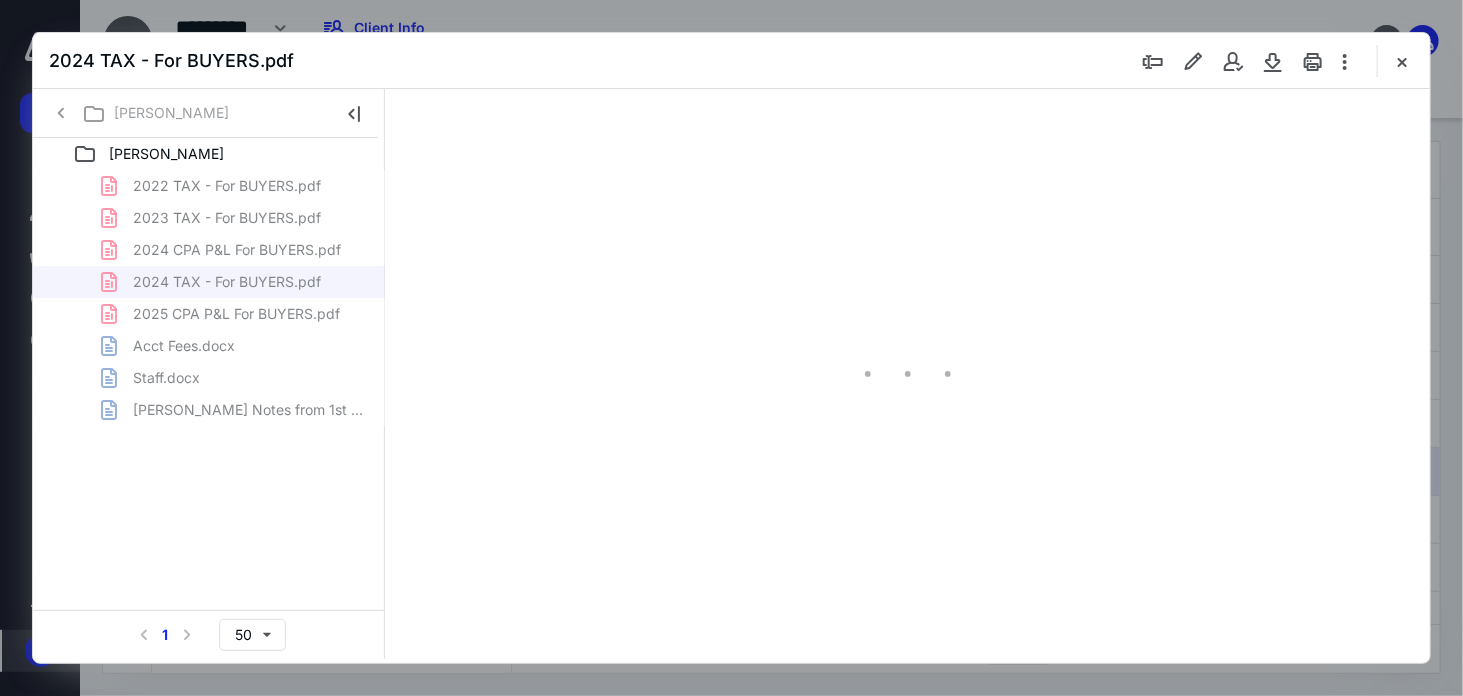 scroll, scrollTop: 0, scrollLeft: 0, axis: both 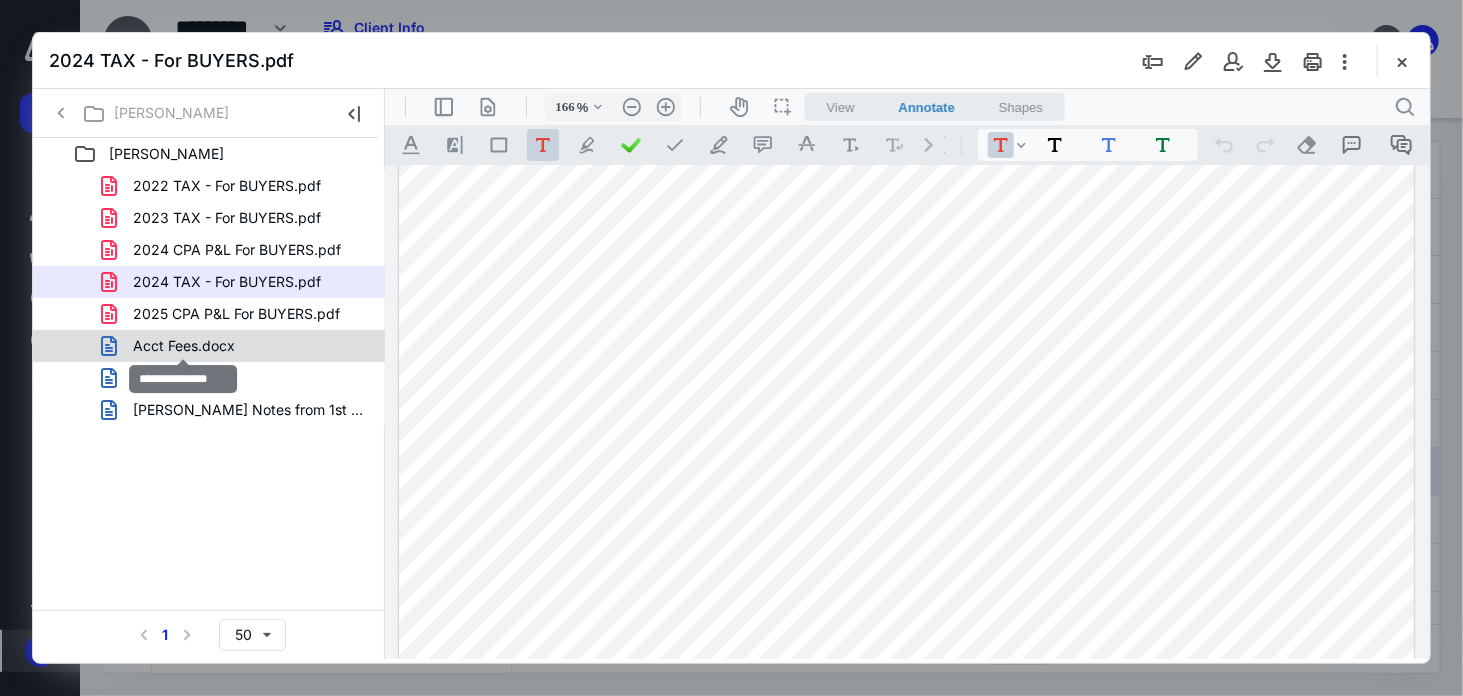 click on "Acct Fees.docx" at bounding box center (184, 346) 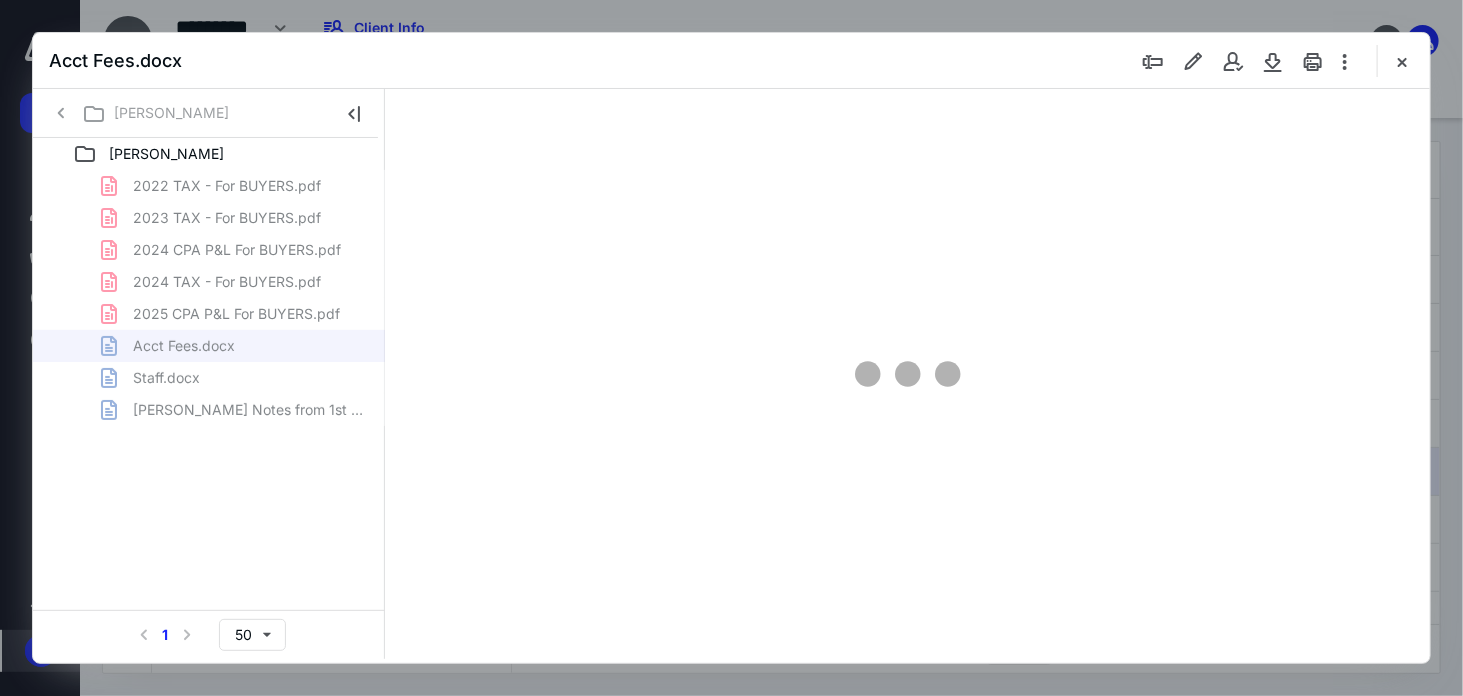 type on "167" 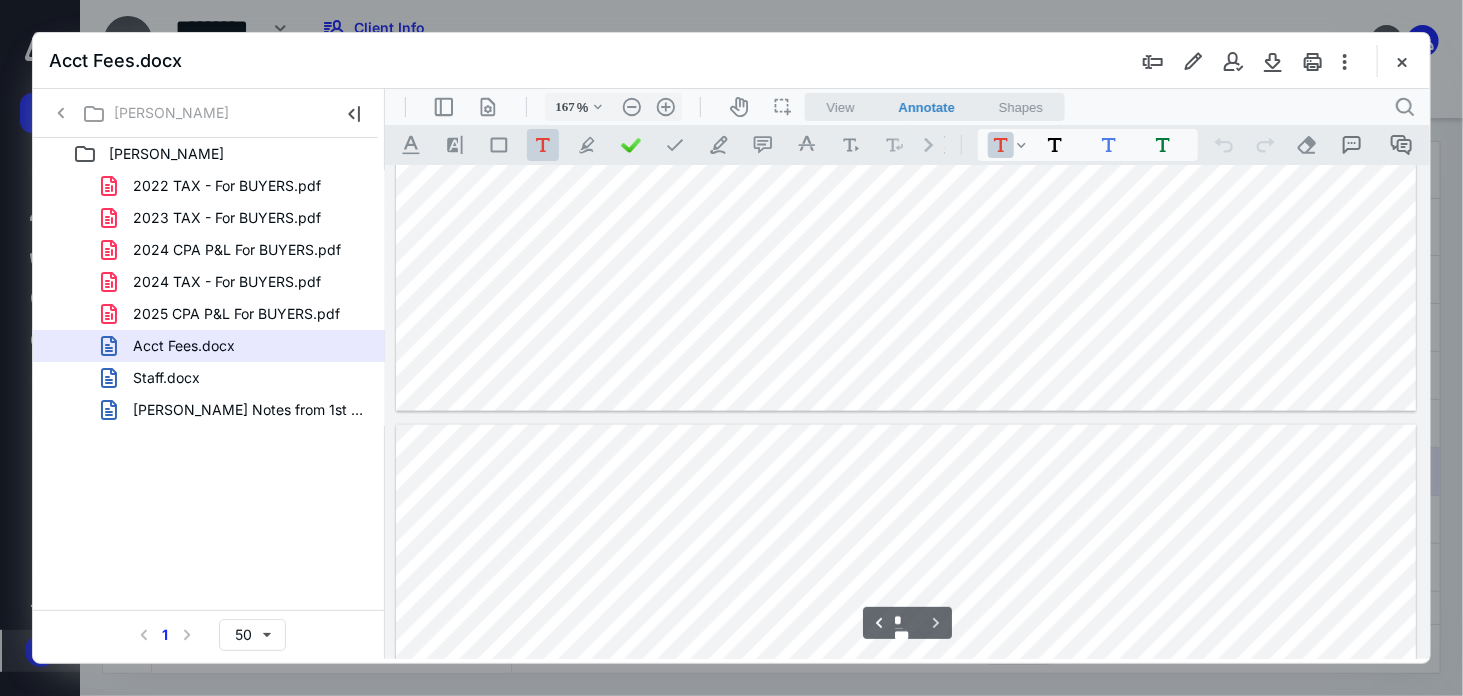 scroll, scrollTop: 1416, scrollLeft: 0, axis: vertical 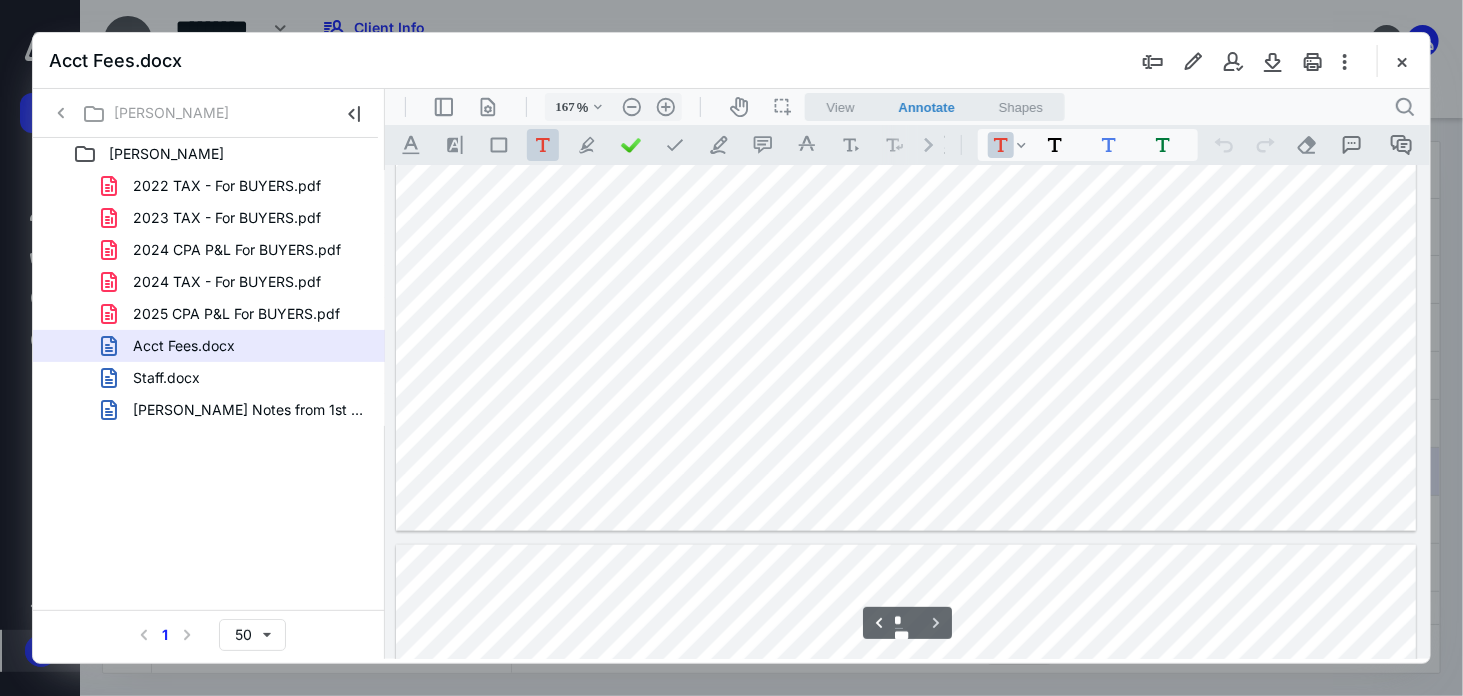 type on "*" 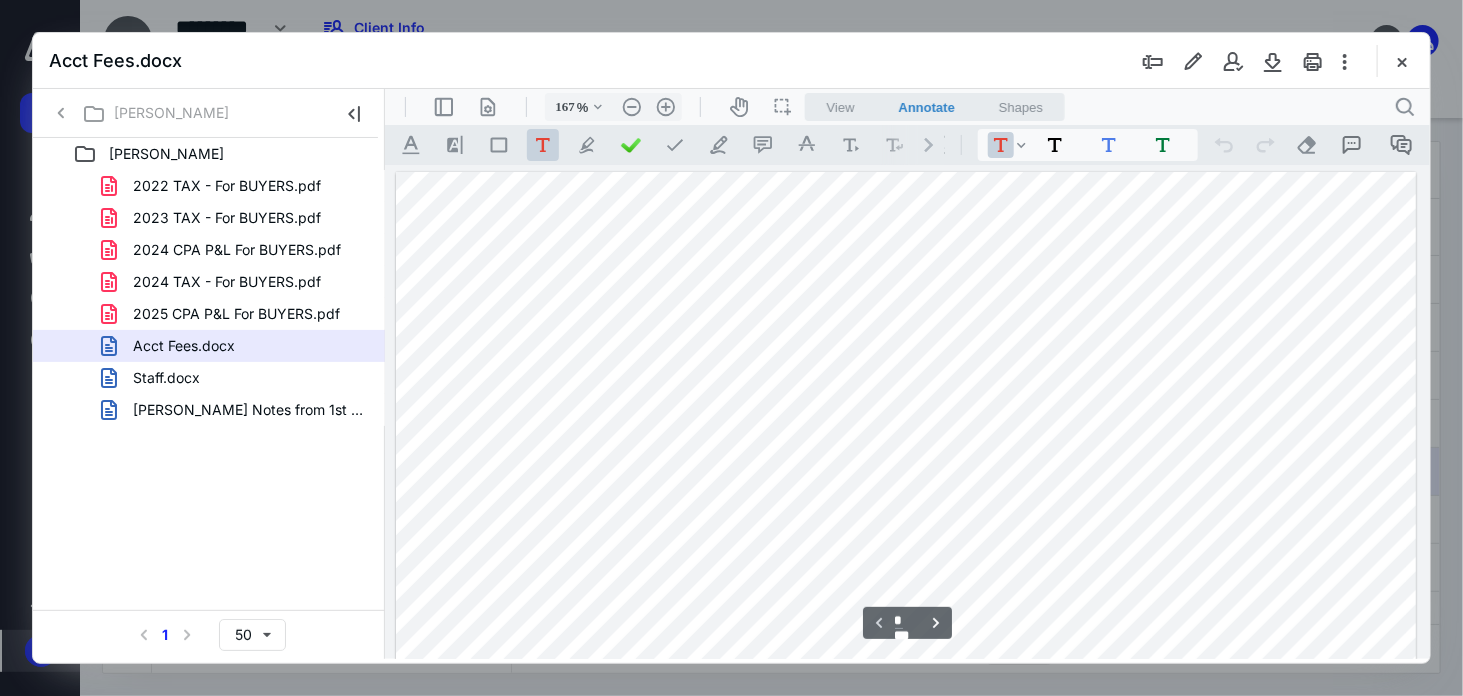 scroll, scrollTop: 333, scrollLeft: 0, axis: vertical 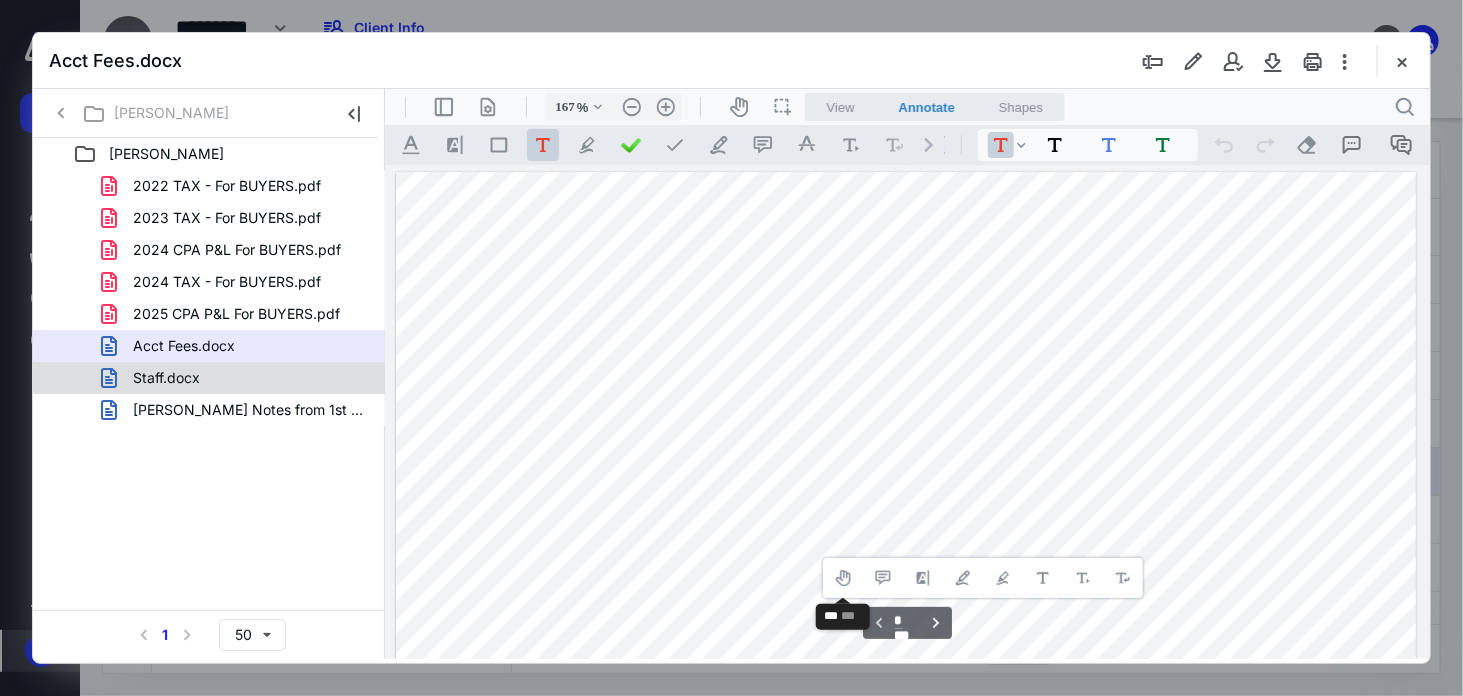click on "Staff.docx" at bounding box center (166, 378) 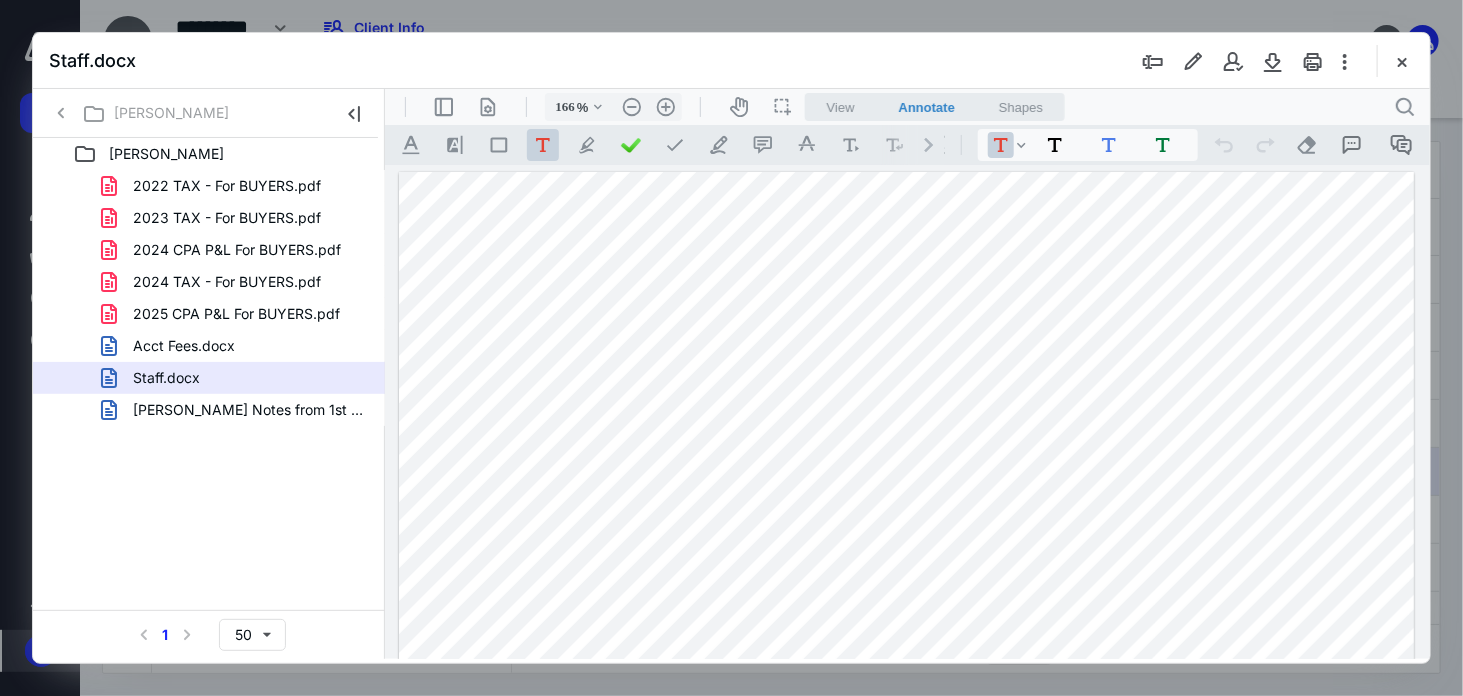 click at bounding box center (905, 828) 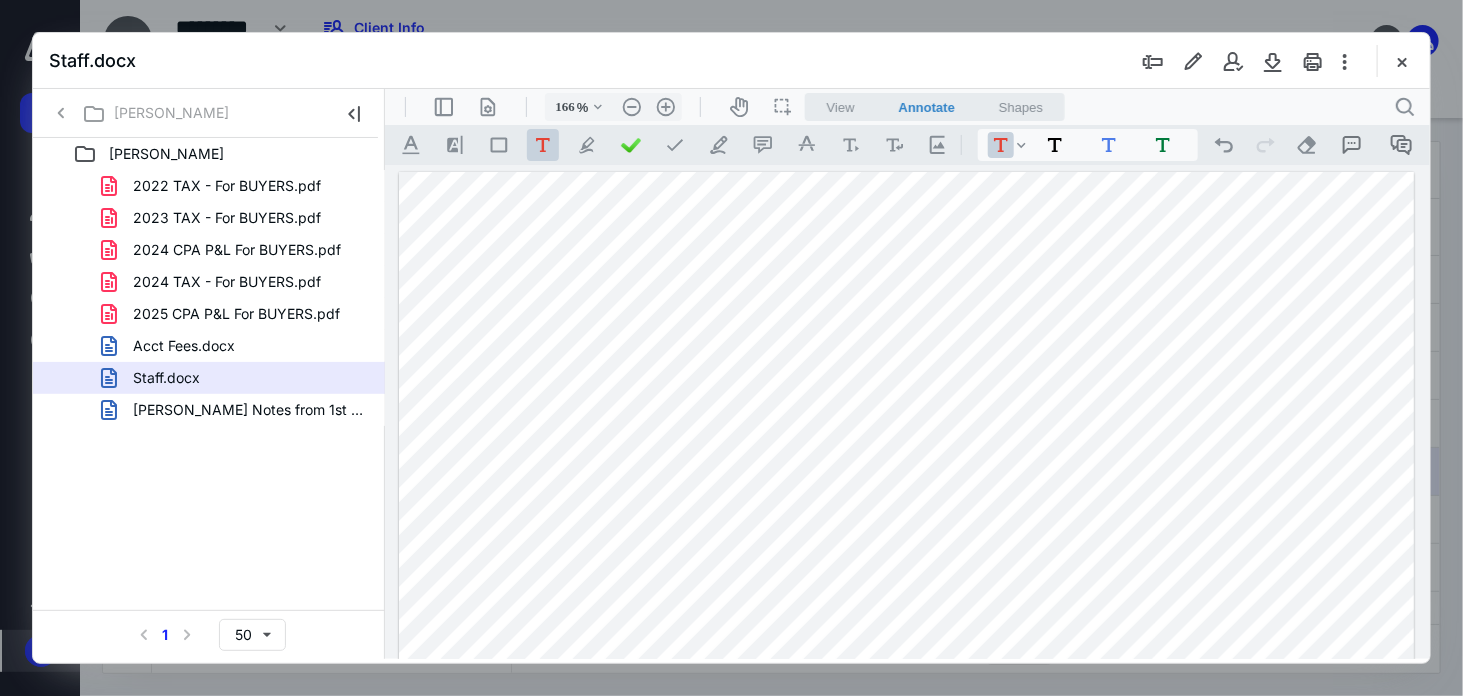 click on "**********" at bounding box center [905, 828] 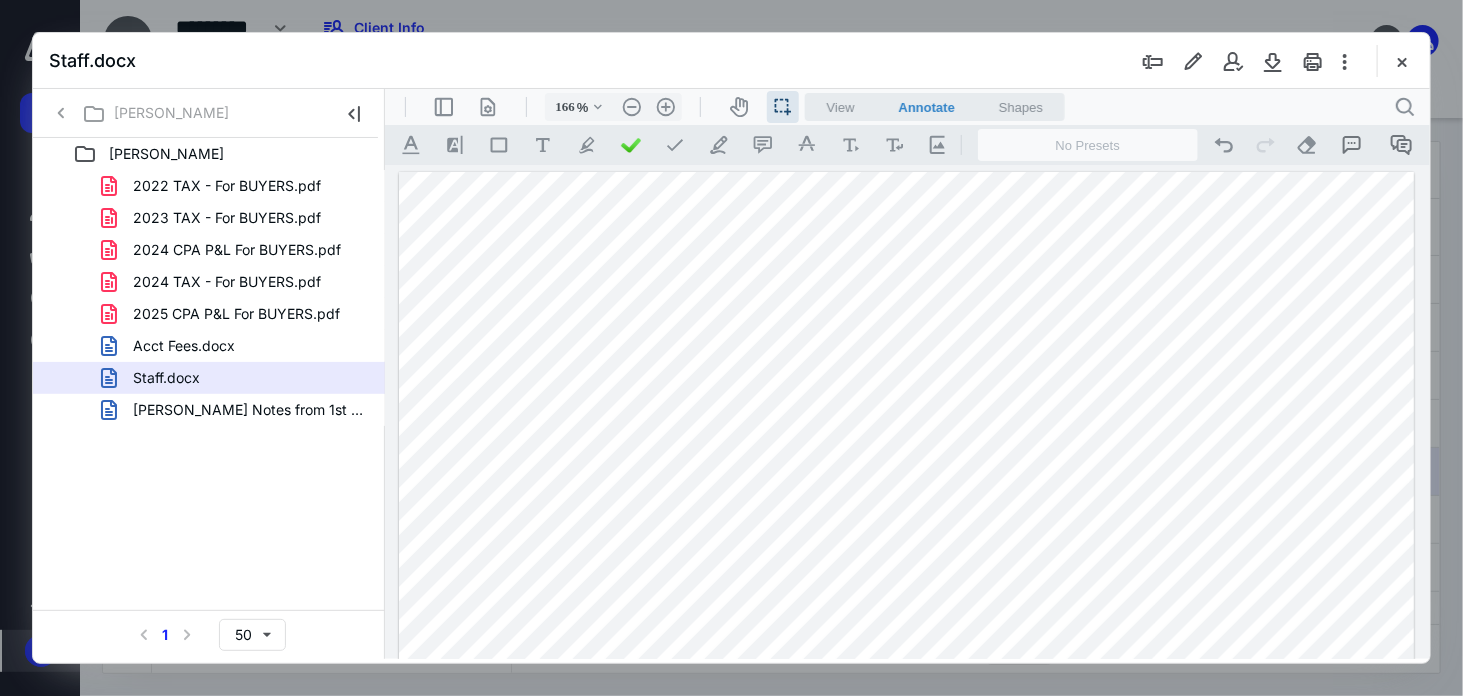 click on "**********" at bounding box center [905, 828] 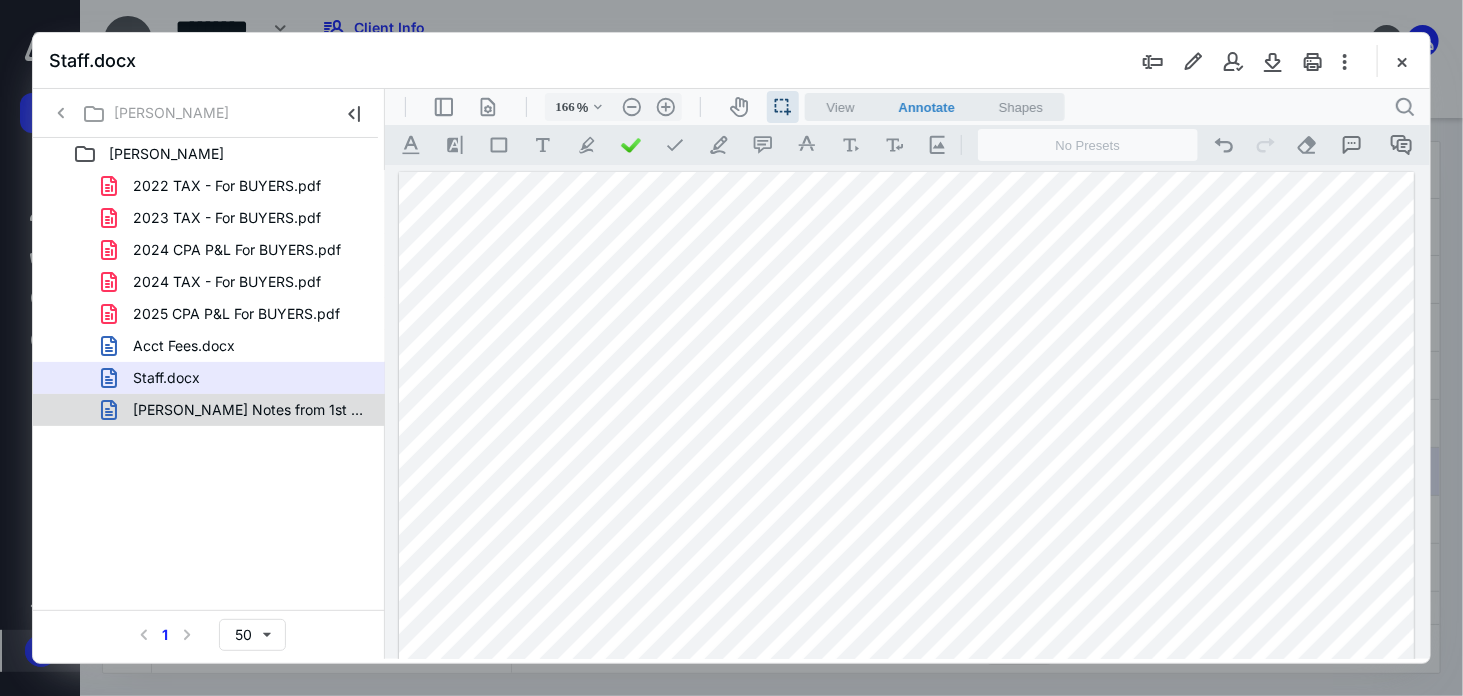click on "[PERSON_NAME] Notes from 1st conversation.msg" at bounding box center (249, 410) 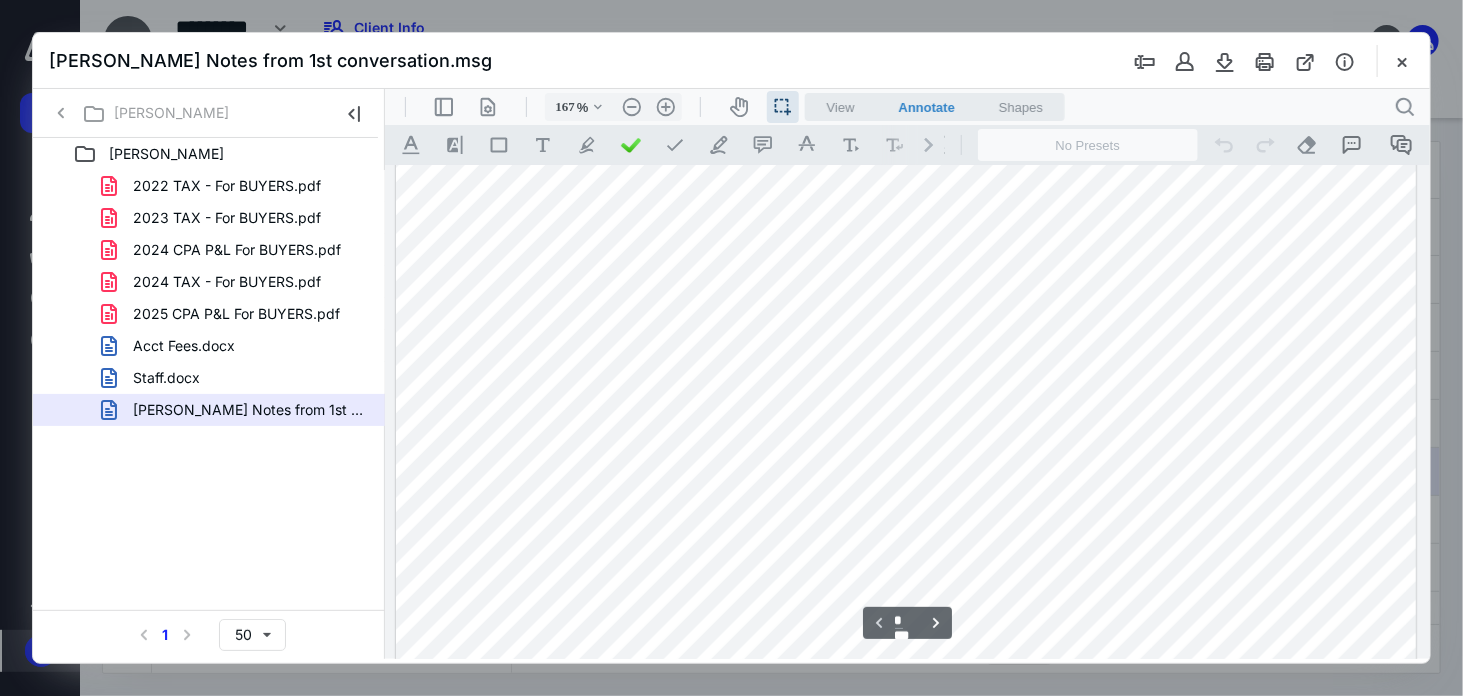 scroll, scrollTop: 749, scrollLeft: 0, axis: vertical 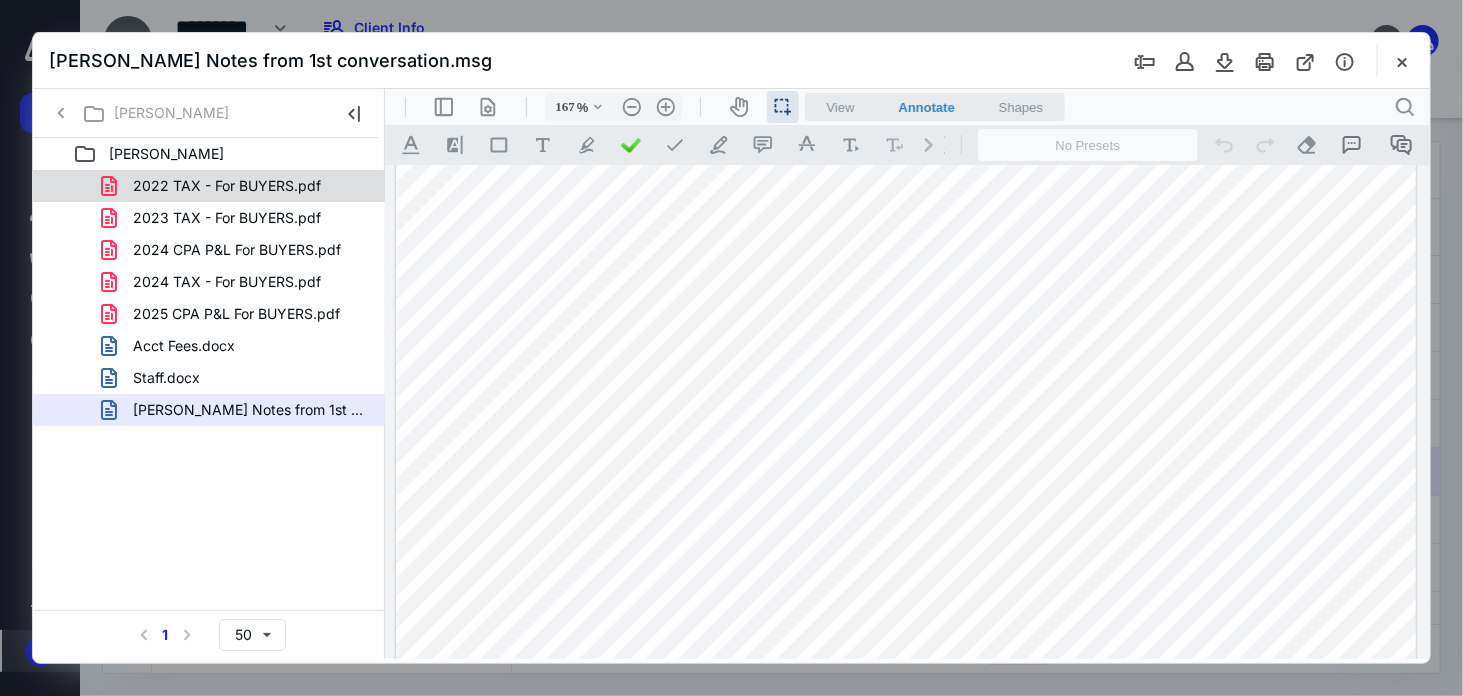 click on "2022 TAX - For BUYERS.pdf" at bounding box center [227, 186] 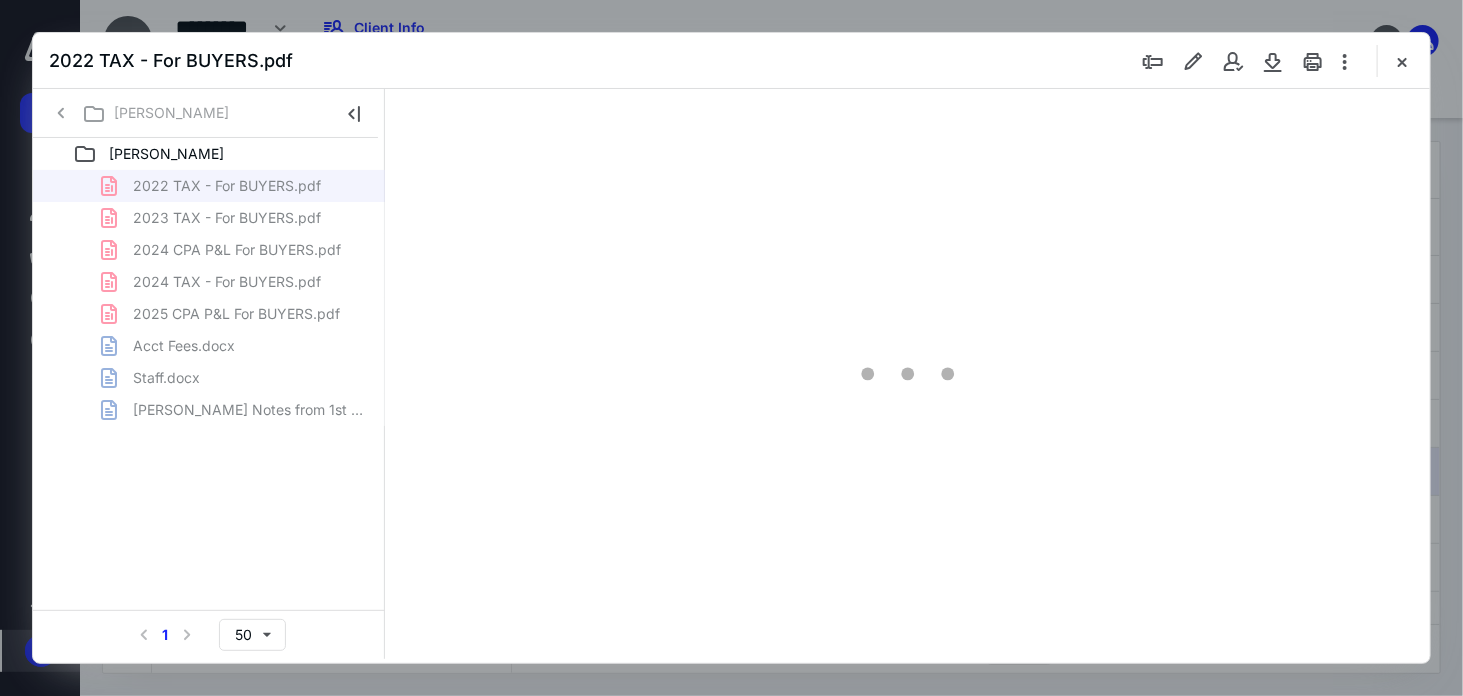 type on "158" 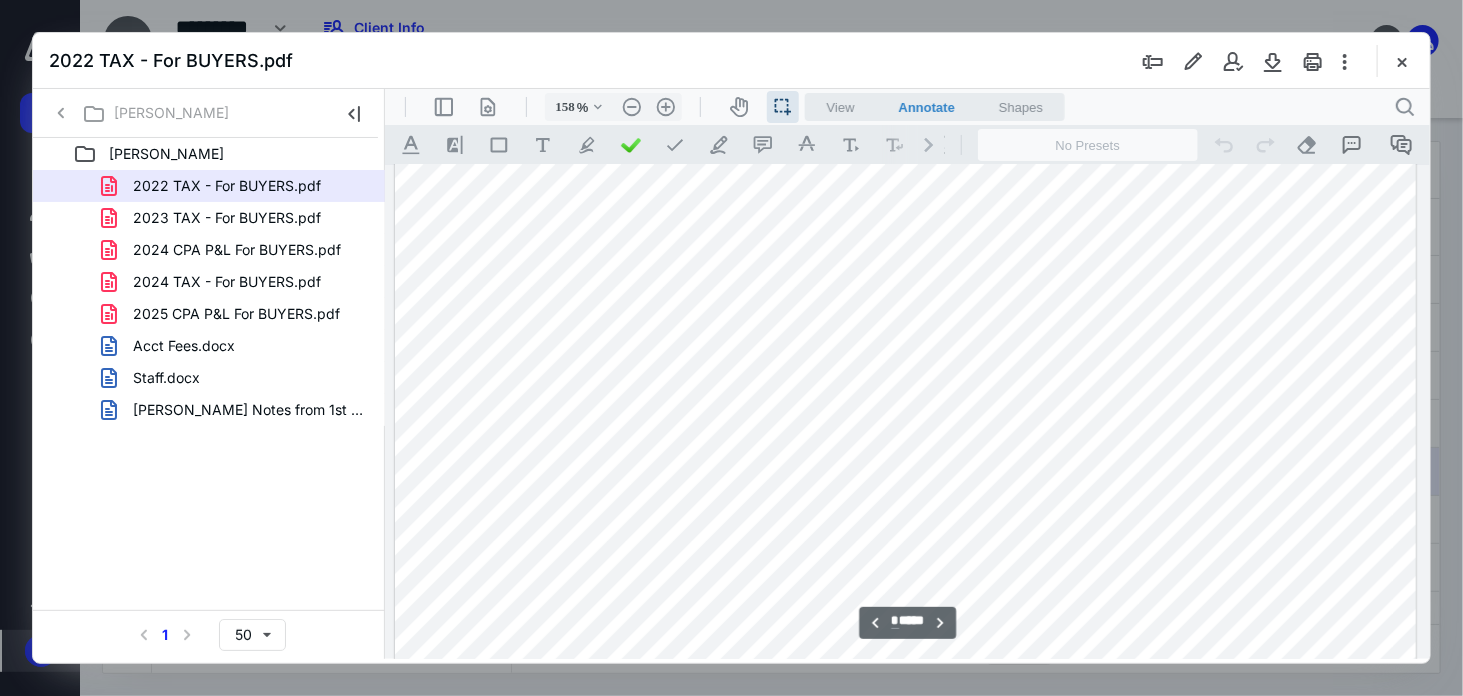 scroll, scrollTop: 3000, scrollLeft: 137, axis: both 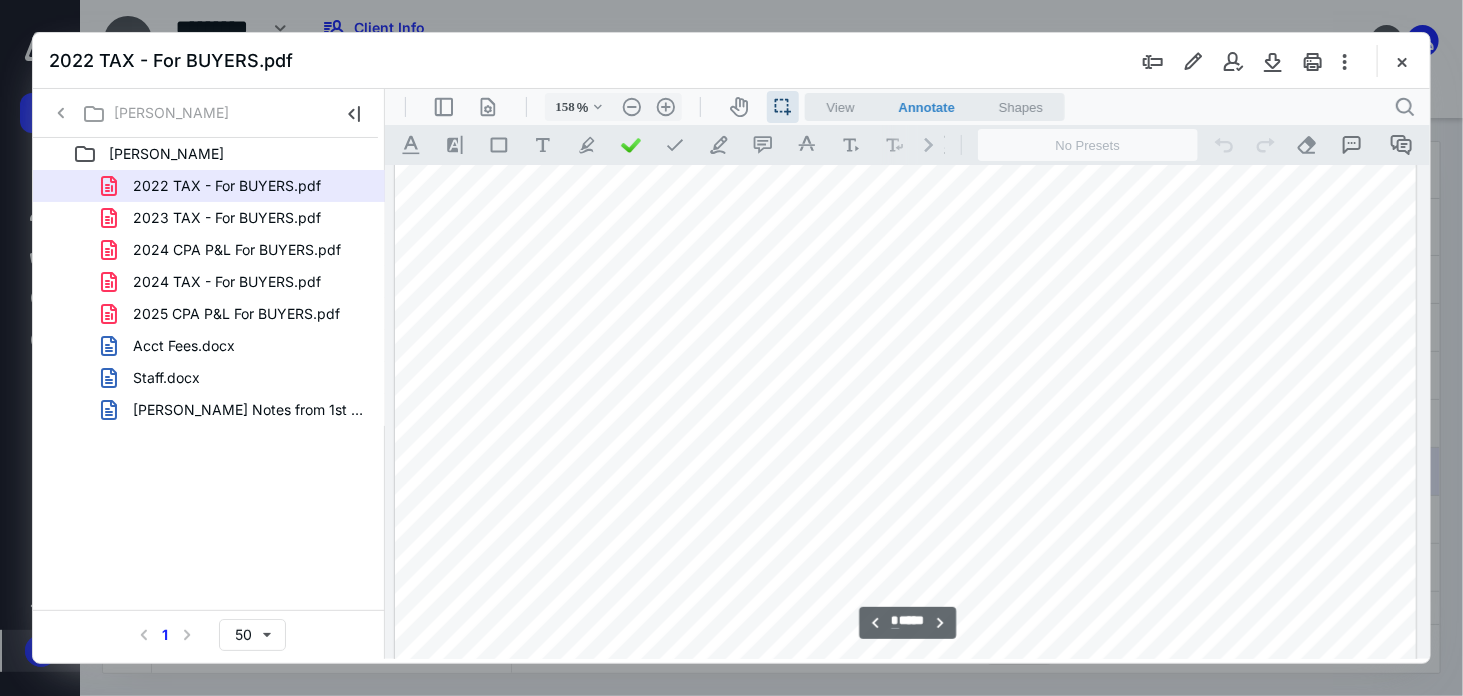 type on "*" 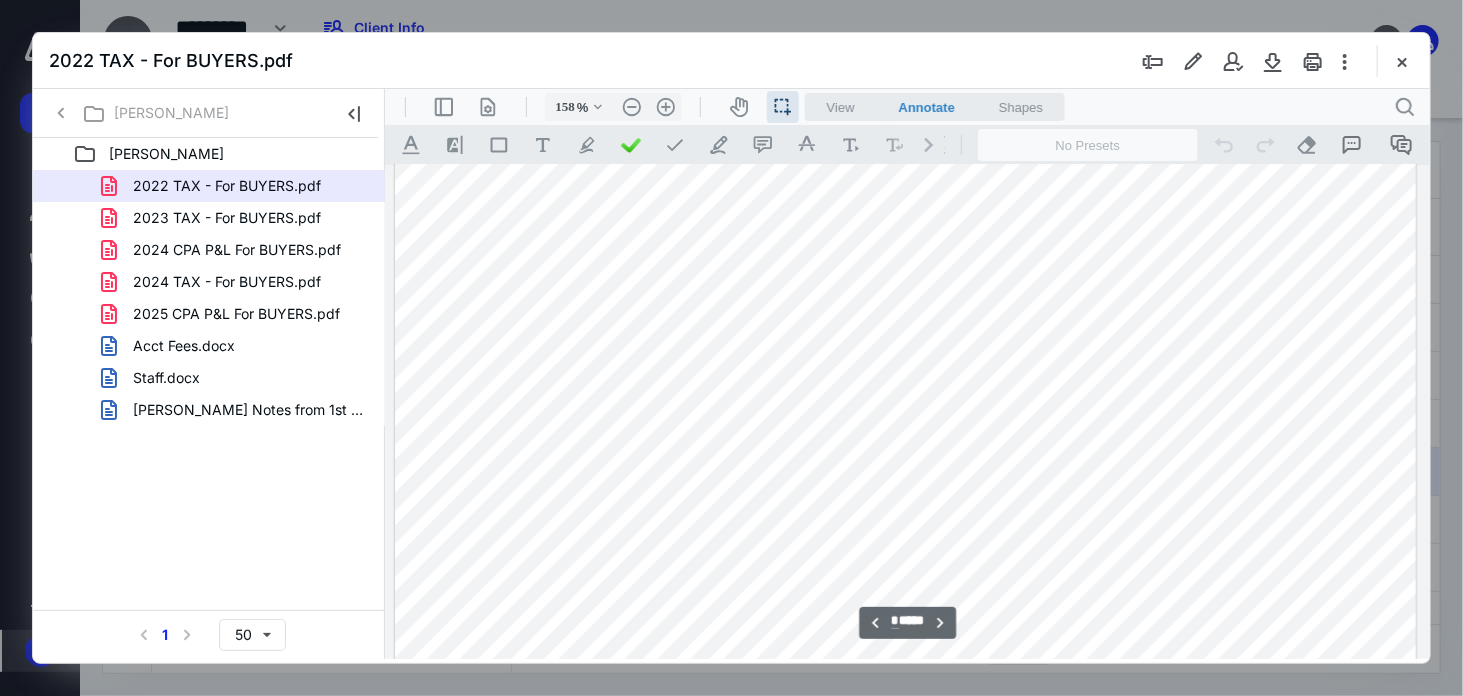 scroll, scrollTop: 3333, scrollLeft: 137, axis: both 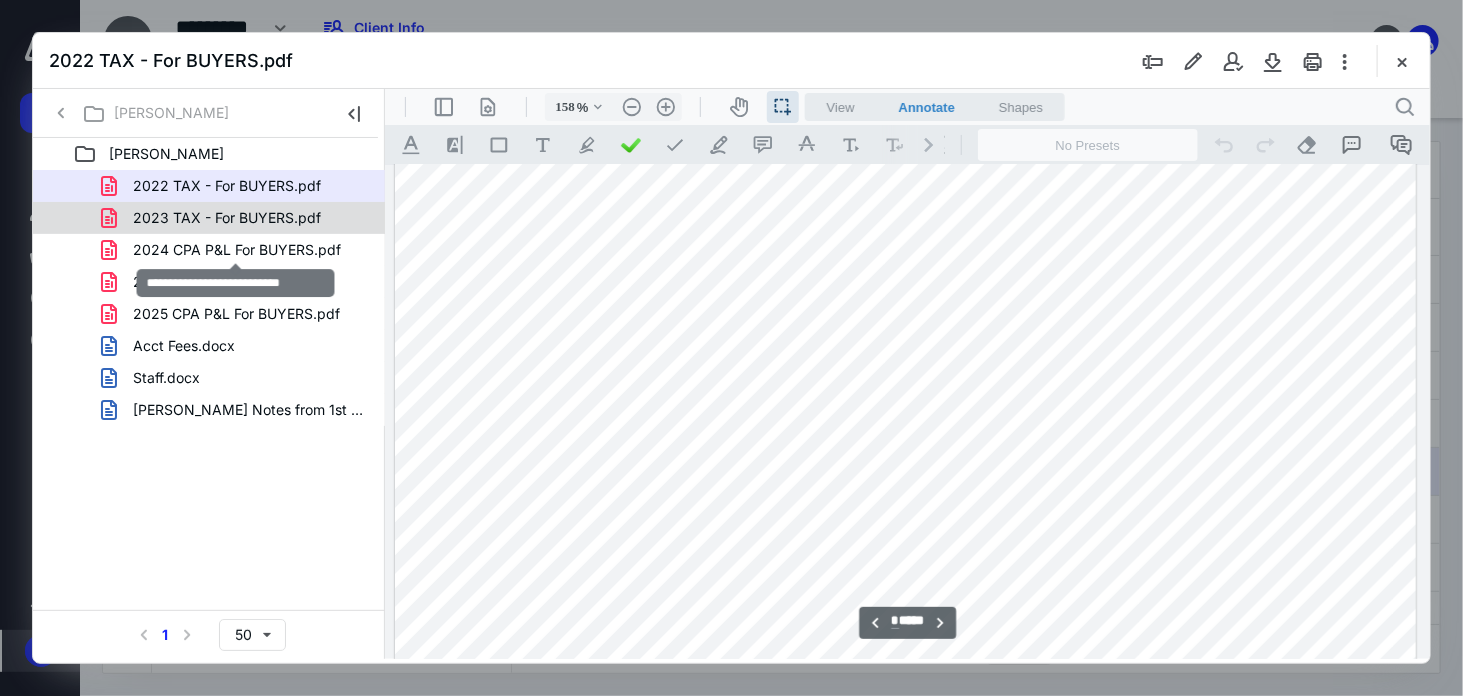 click on "2024 CPA P&L For BUYERS.pdf" at bounding box center [237, 250] 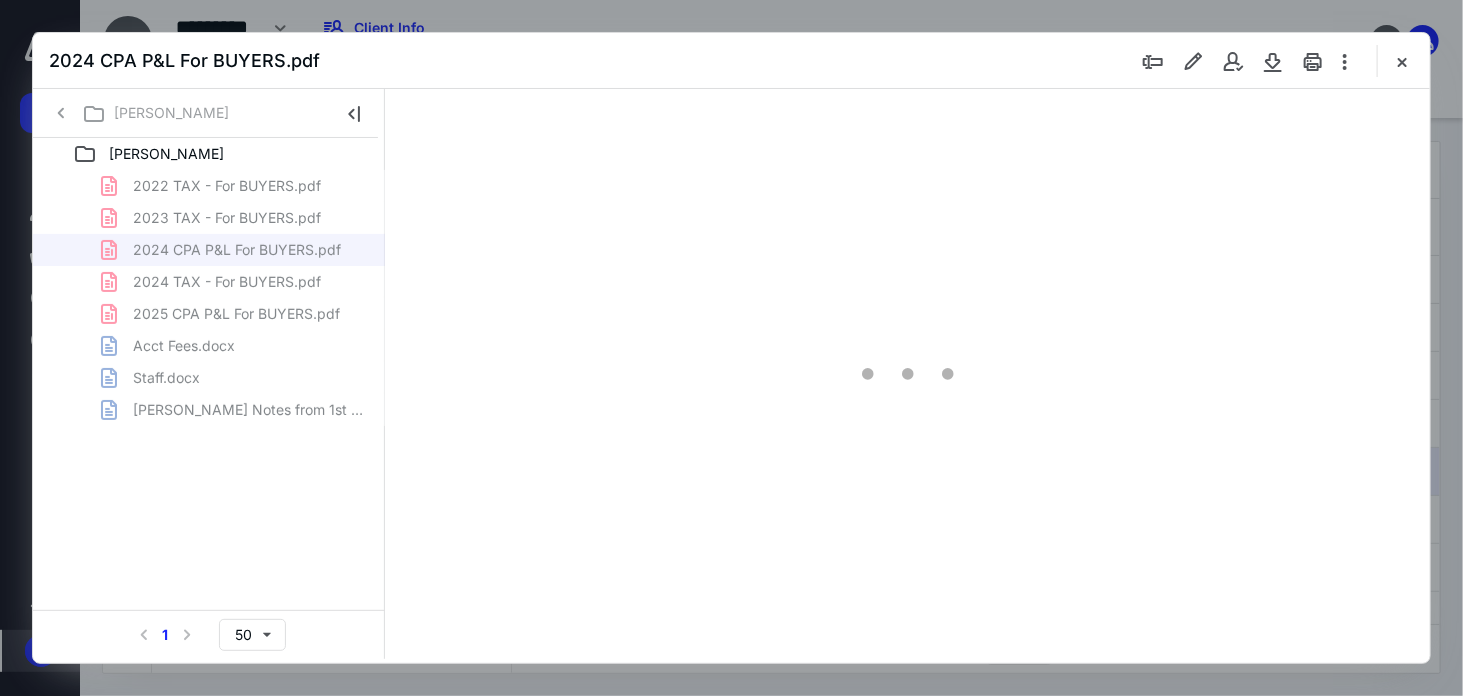 scroll, scrollTop: 82, scrollLeft: 0, axis: vertical 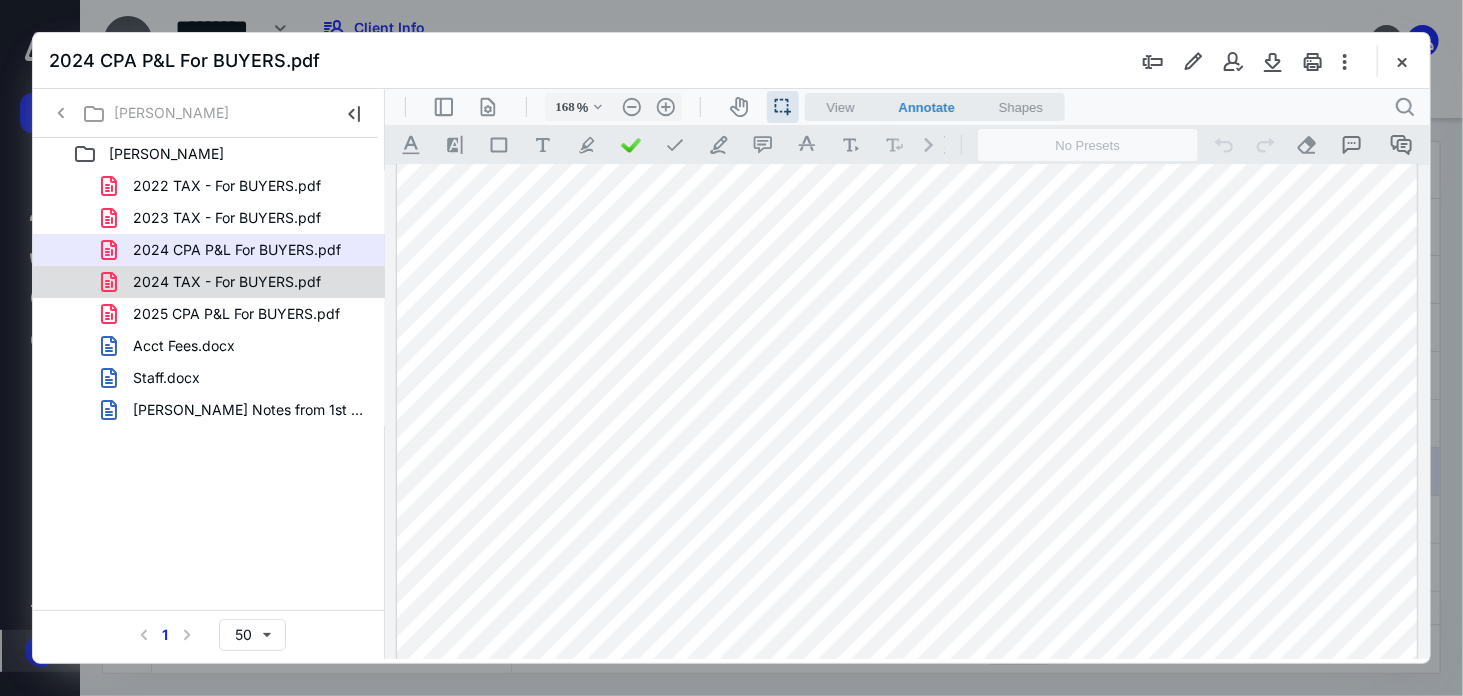 click on "2024 TAX - For BUYERS.pdf" at bounding box center [237, 282] 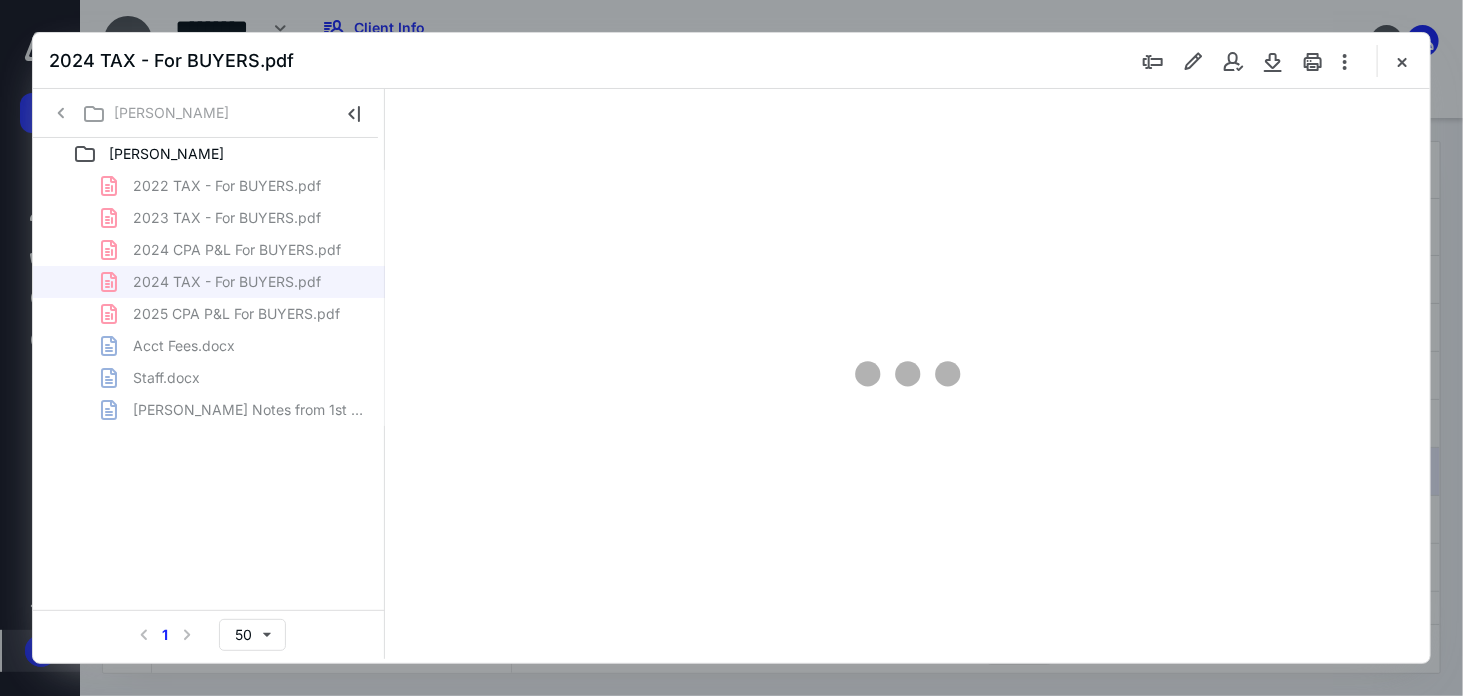 click on "2022 TAX - For BUYERS.pdf 2023 TAX - For BUYERS.pdf 2024 CPA P&L For BUYERS.pdf 2024 TAX - For BUYERS.pdf 2025 CPA P&L For BUYERS.pdf Acct Fees.docx Staff.docx [PERSON_NAME] Notes from 1st conversation.msg" at bounding box center (209, 298) 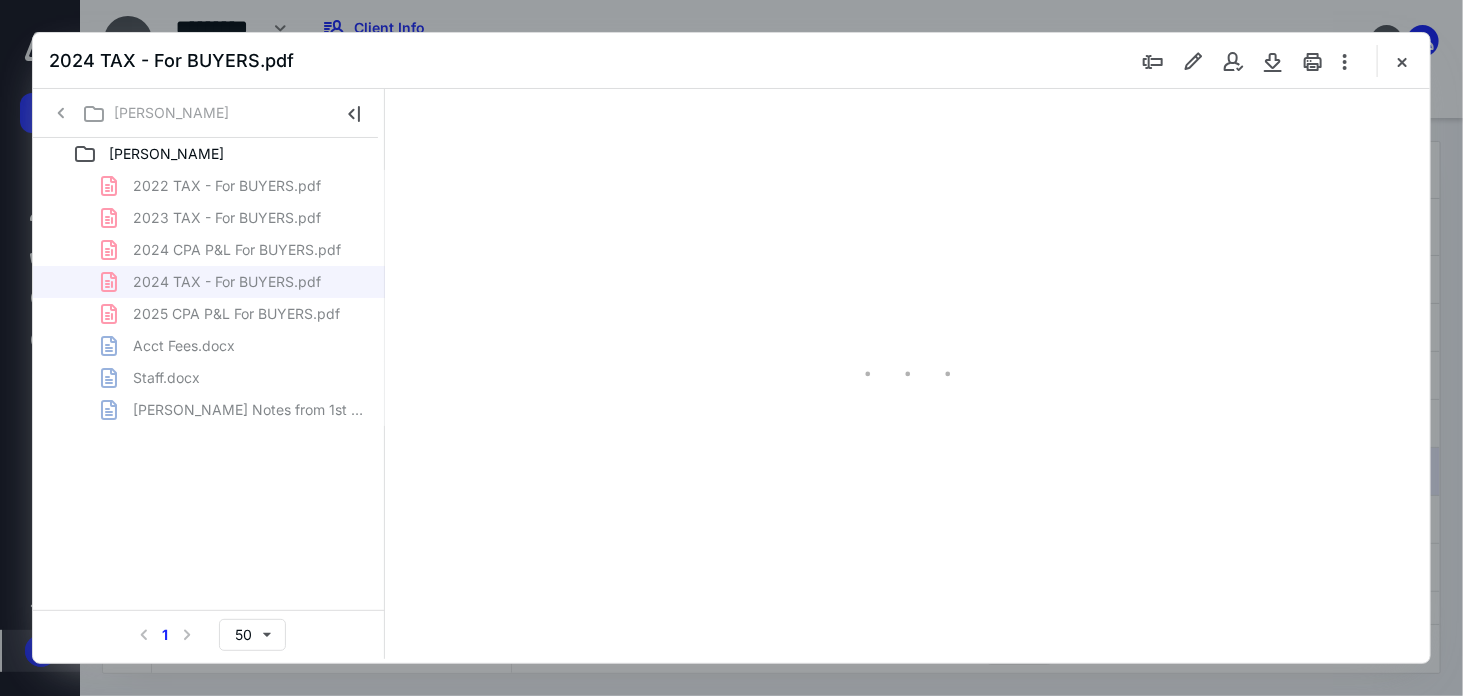 type on "167" 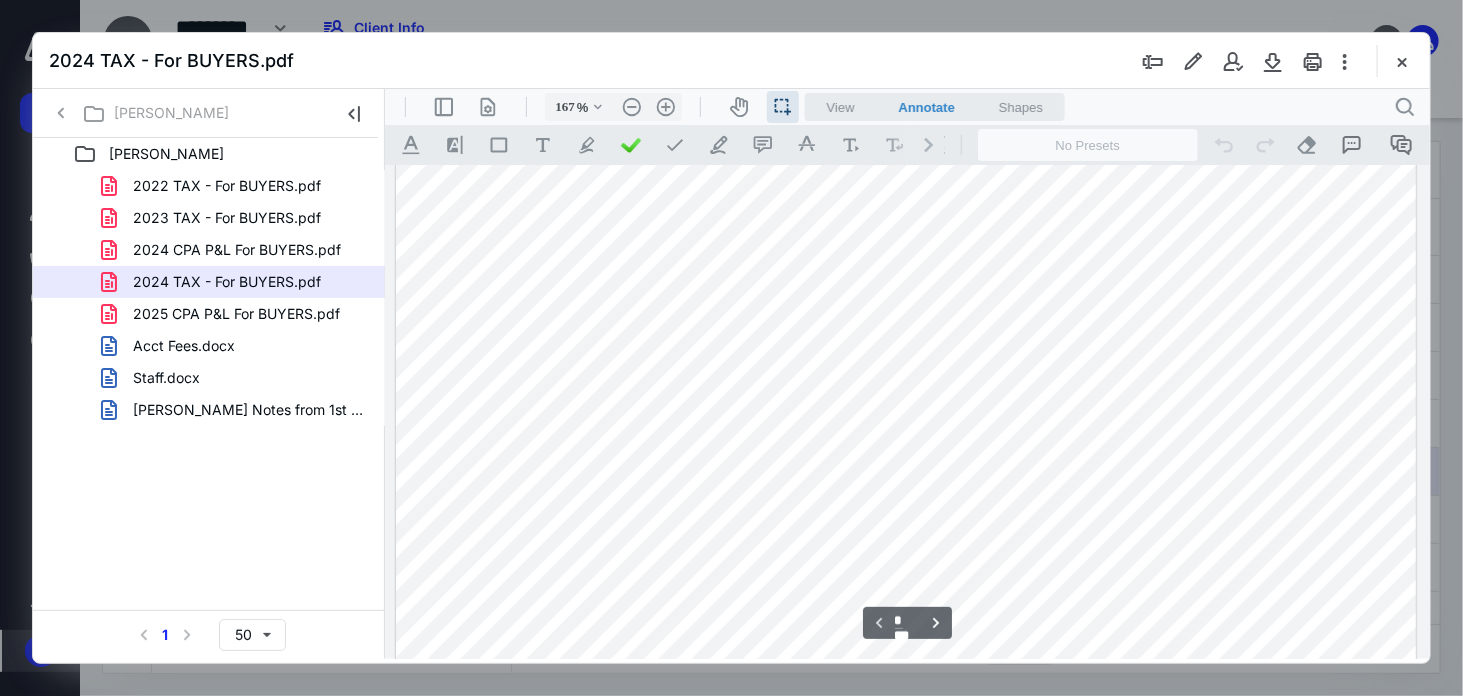 scroll, scrollTop: 0, scrollLeft: 0, axis: both 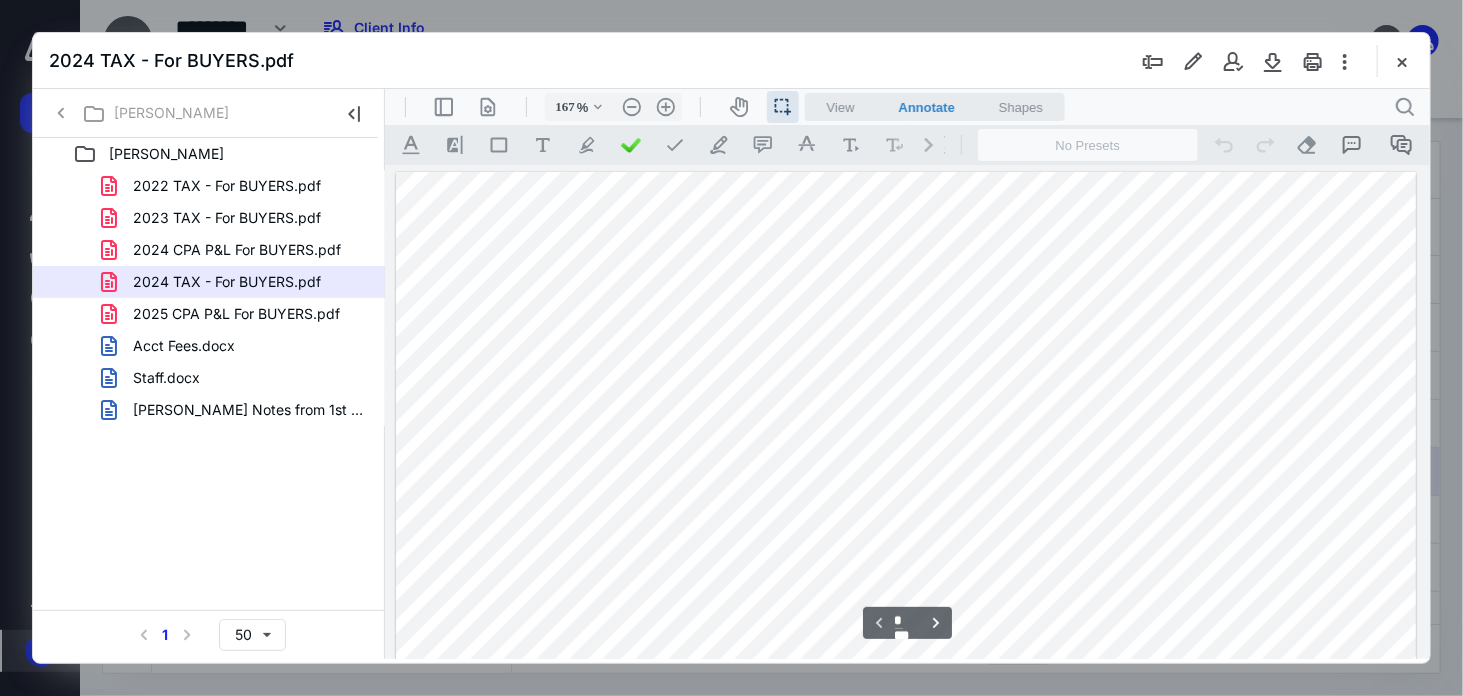 type on "*" 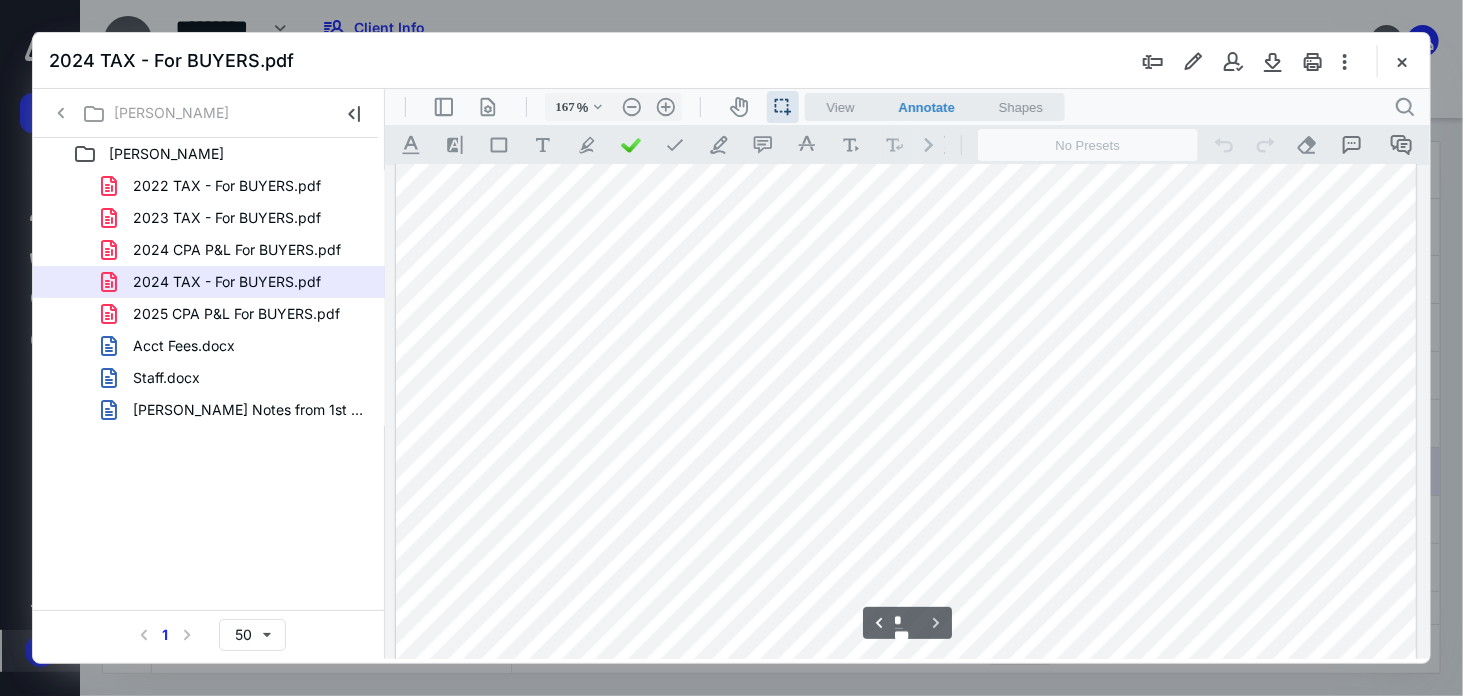scroll, scrollTop: 2175, scrollLeft: 0, axis: vertical 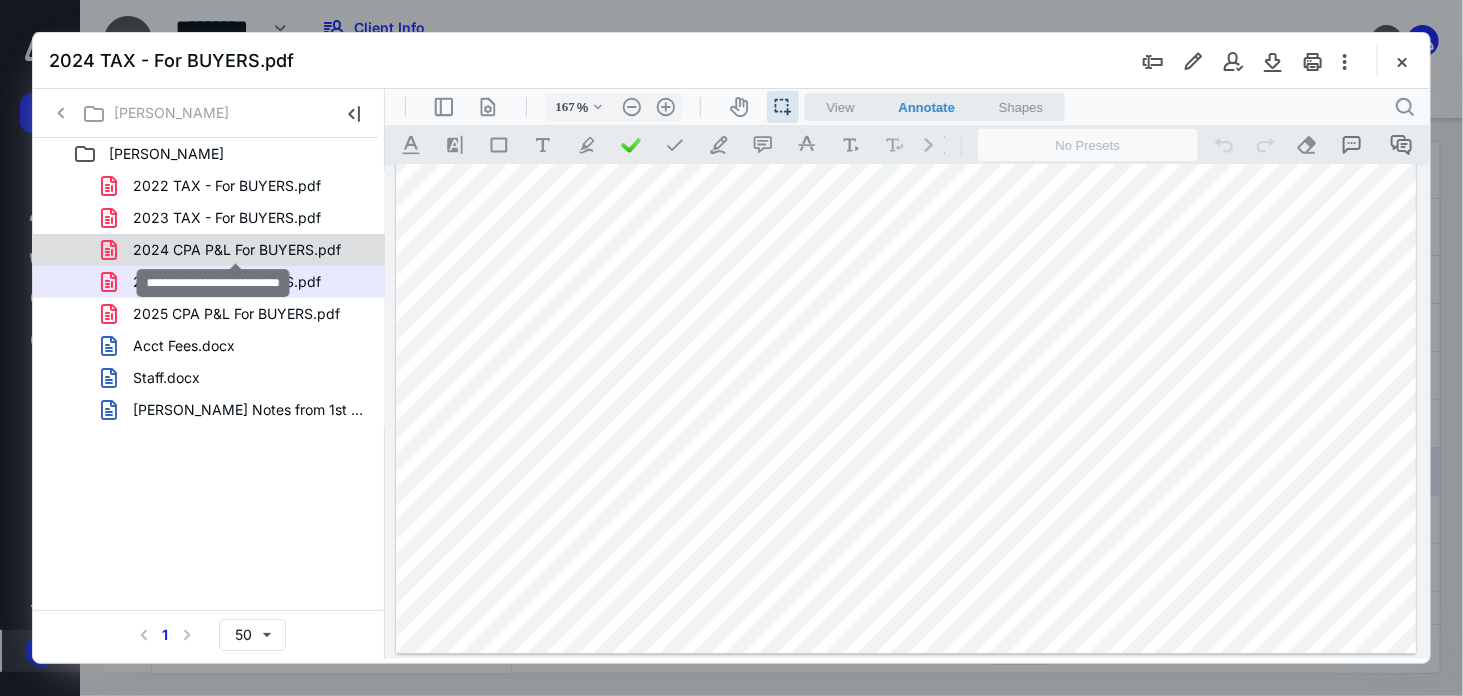 click on "2024 CPA P&L For BUYERS.pdf" at bounding box center (237, 250) 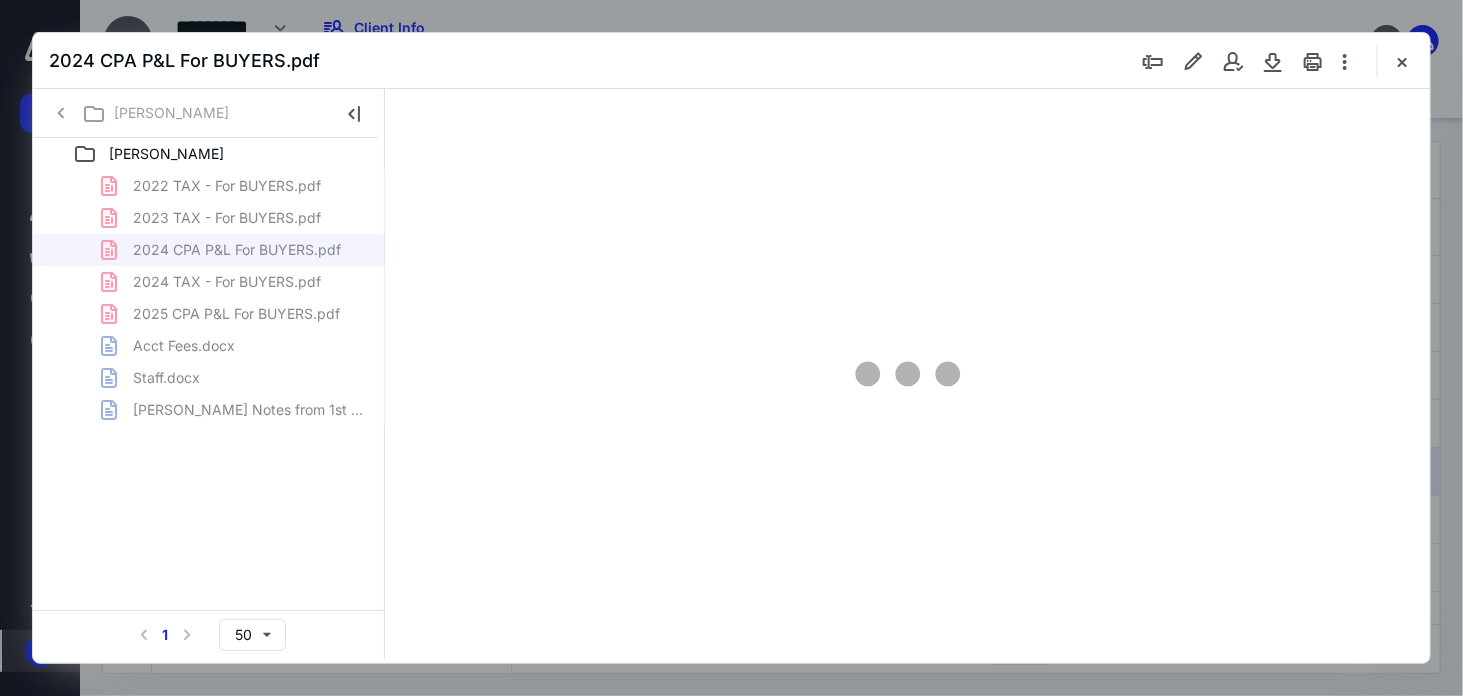 type on "168" 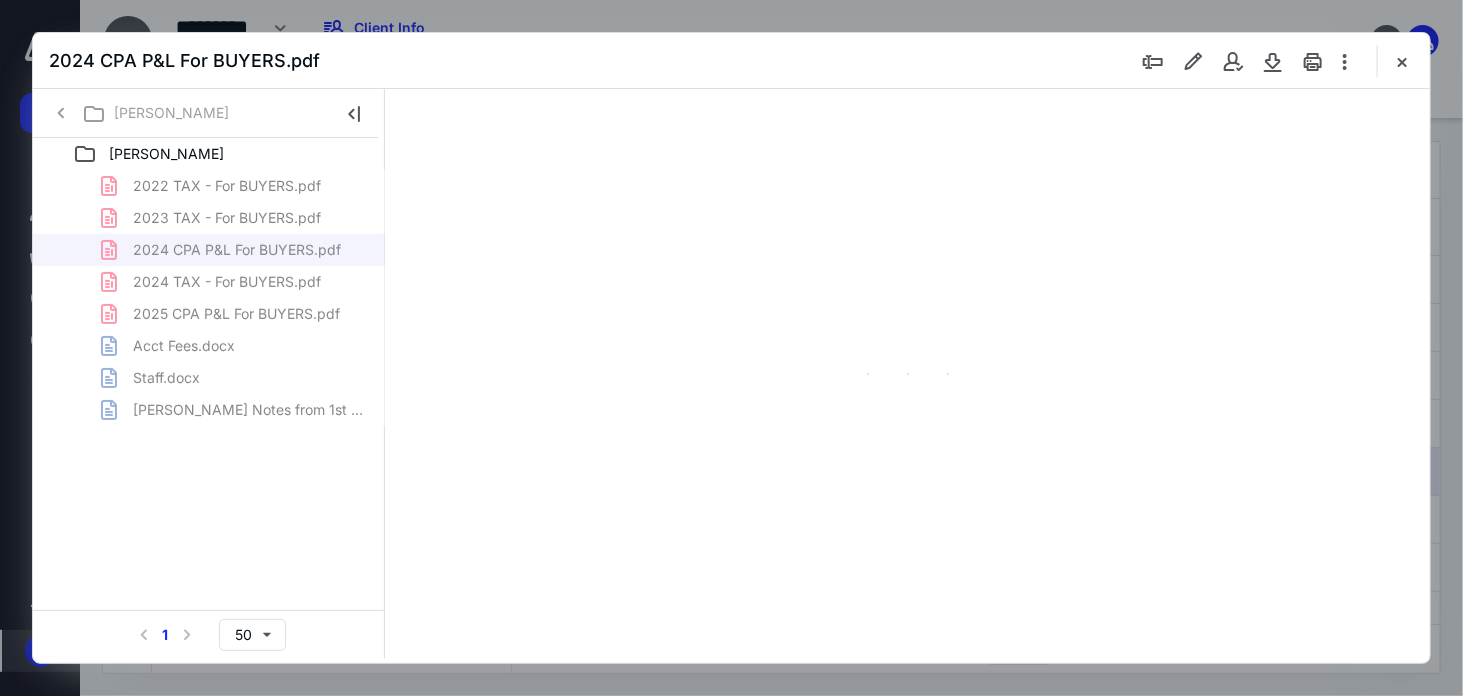 scroll, scrollTop: 82, scrollLeft: 0, axis: vertical 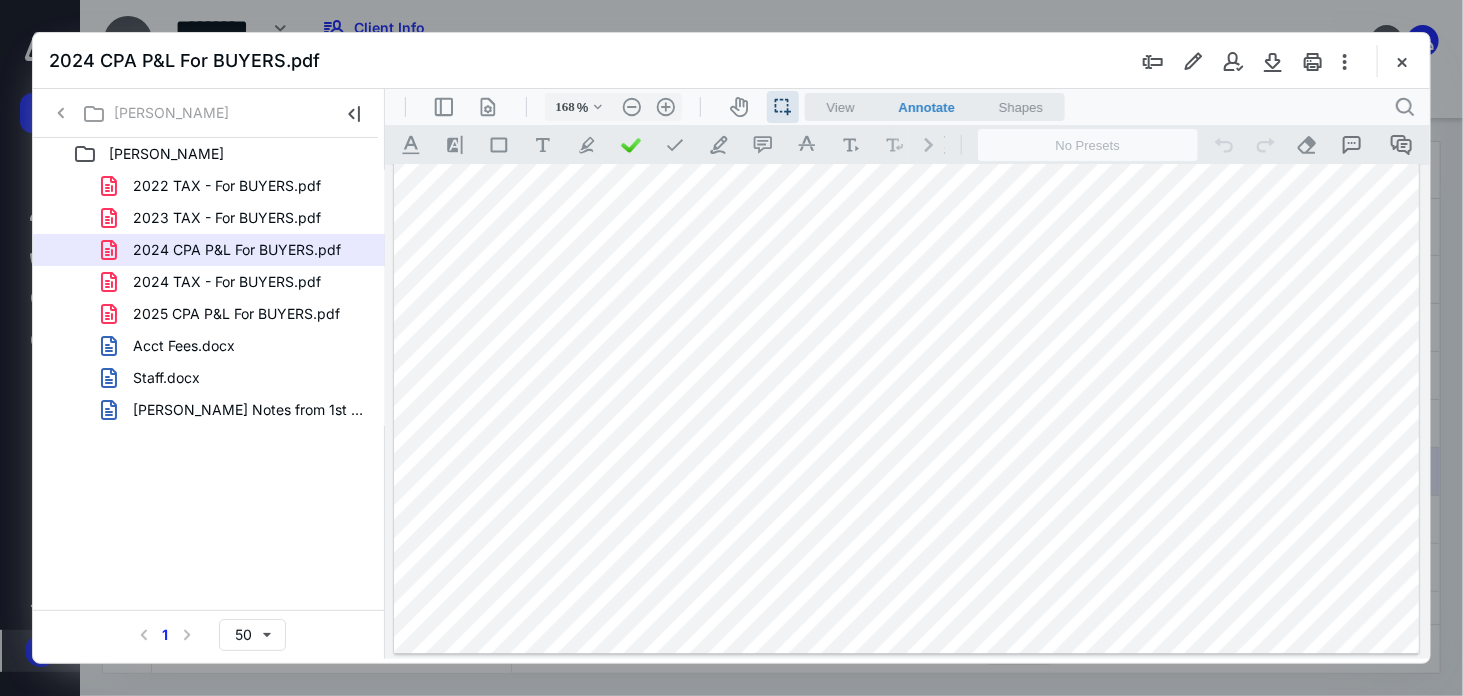 type on "*" 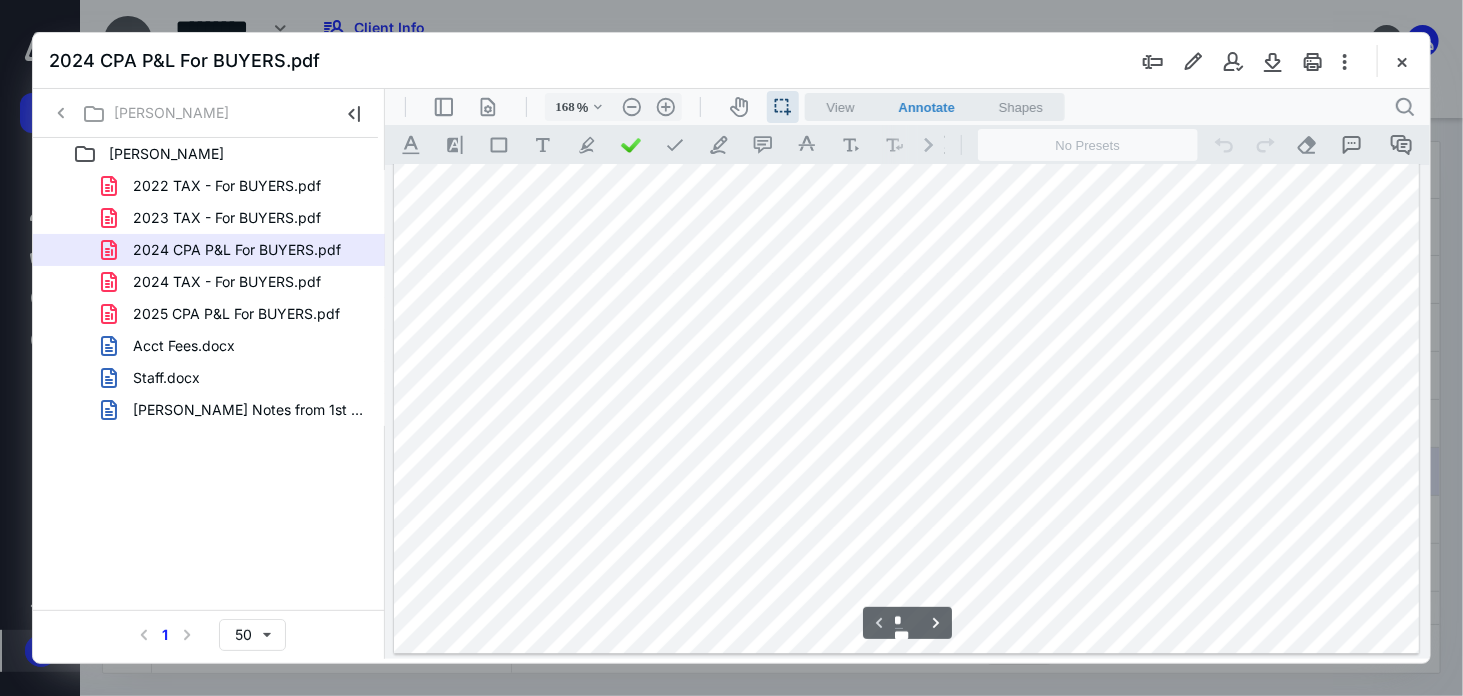 scroll, scrollTop: 0, scrollLeft: 0, axis: both 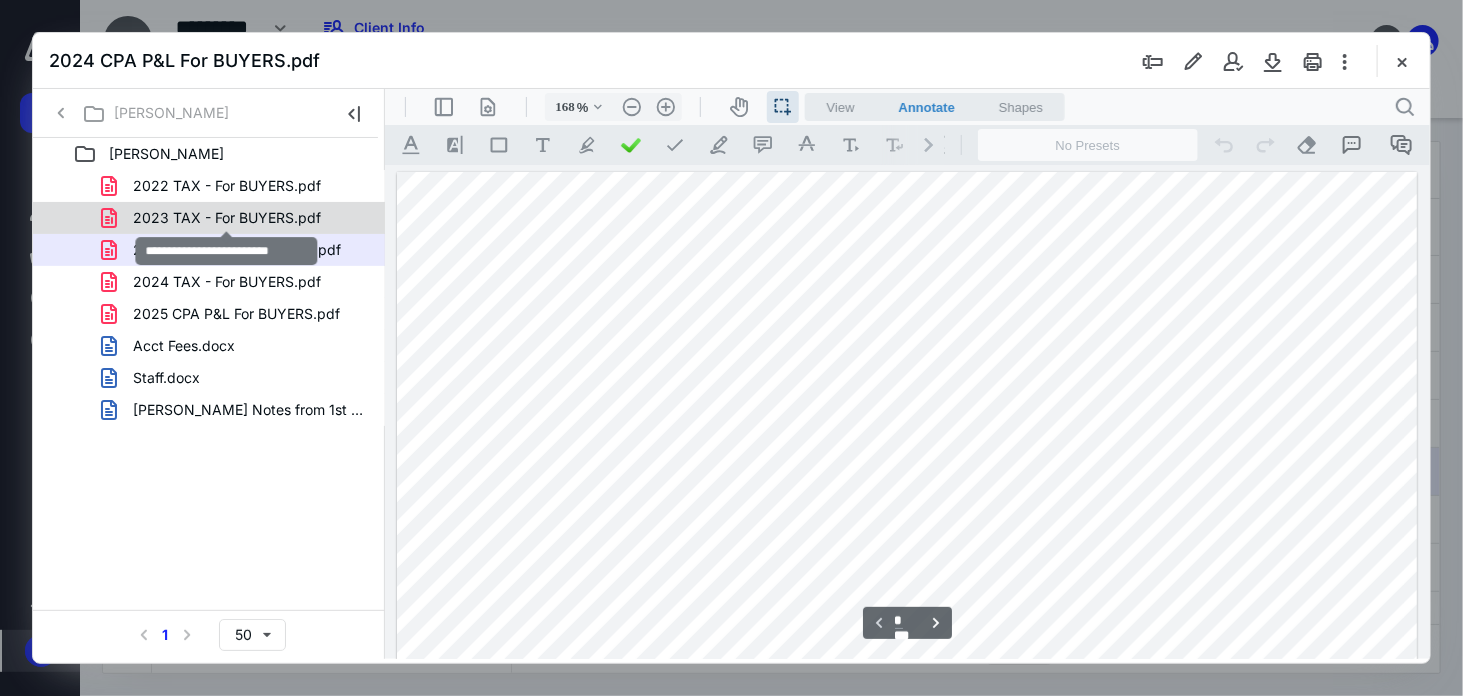 click on "2023 TAX - For BUYERS.pdf" at bounding box center [227, 218] 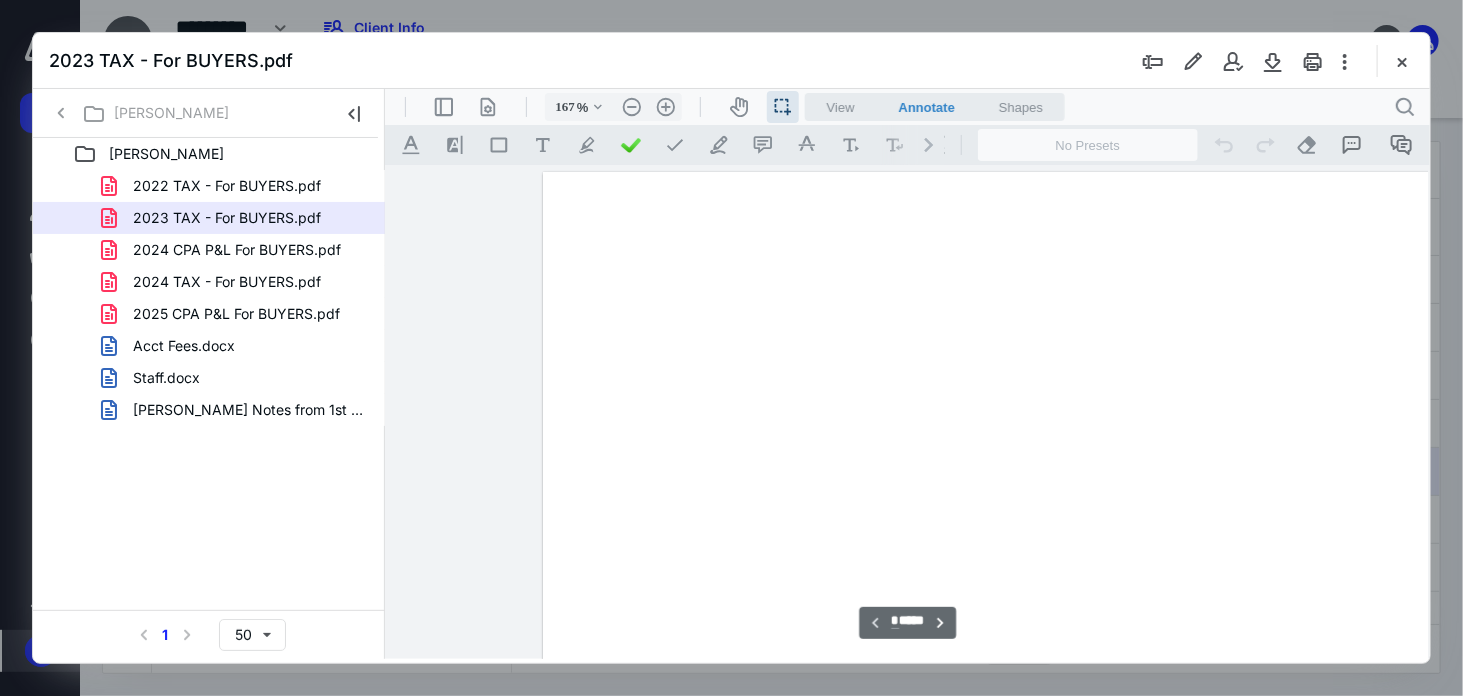 scroll, scrollTop: 82, scrollLeft: 148, axis: both 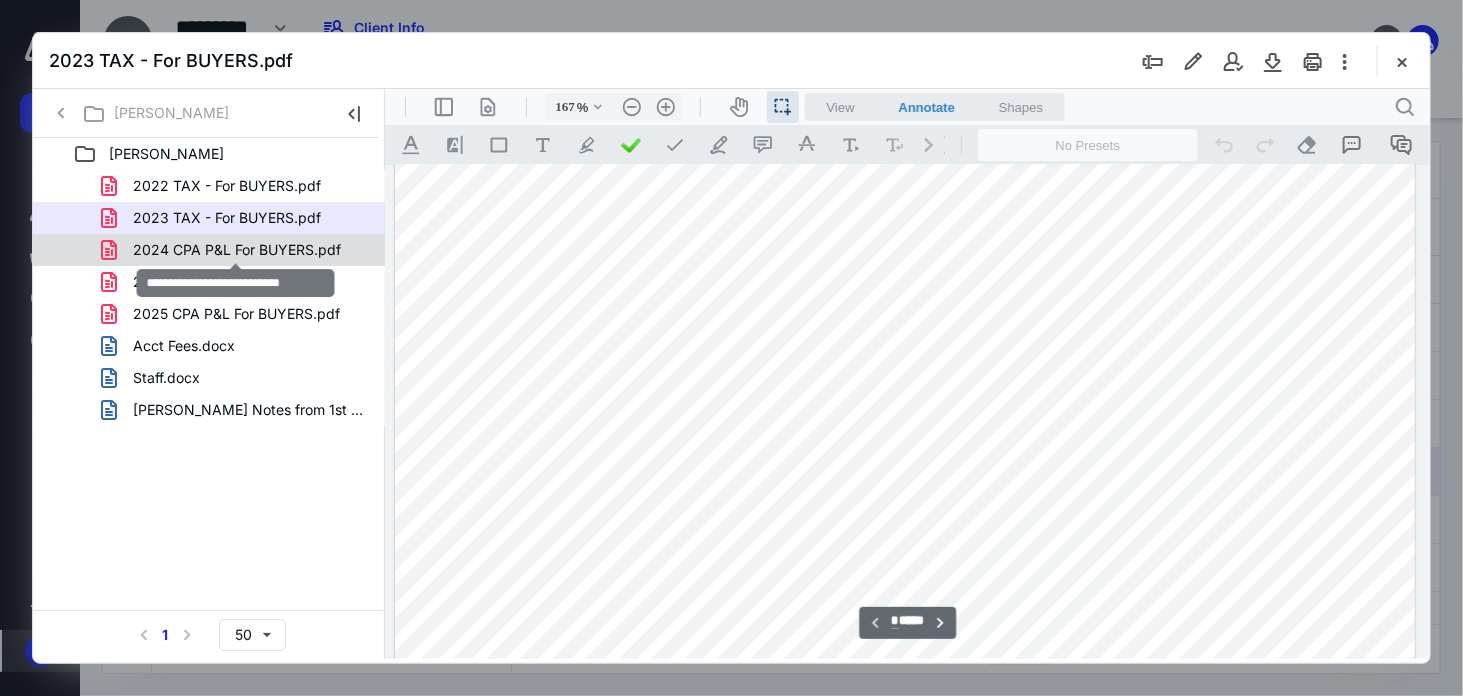 click on "2024 CPA P&L For BUYERS.pdf" at bounding box center [237, 250] 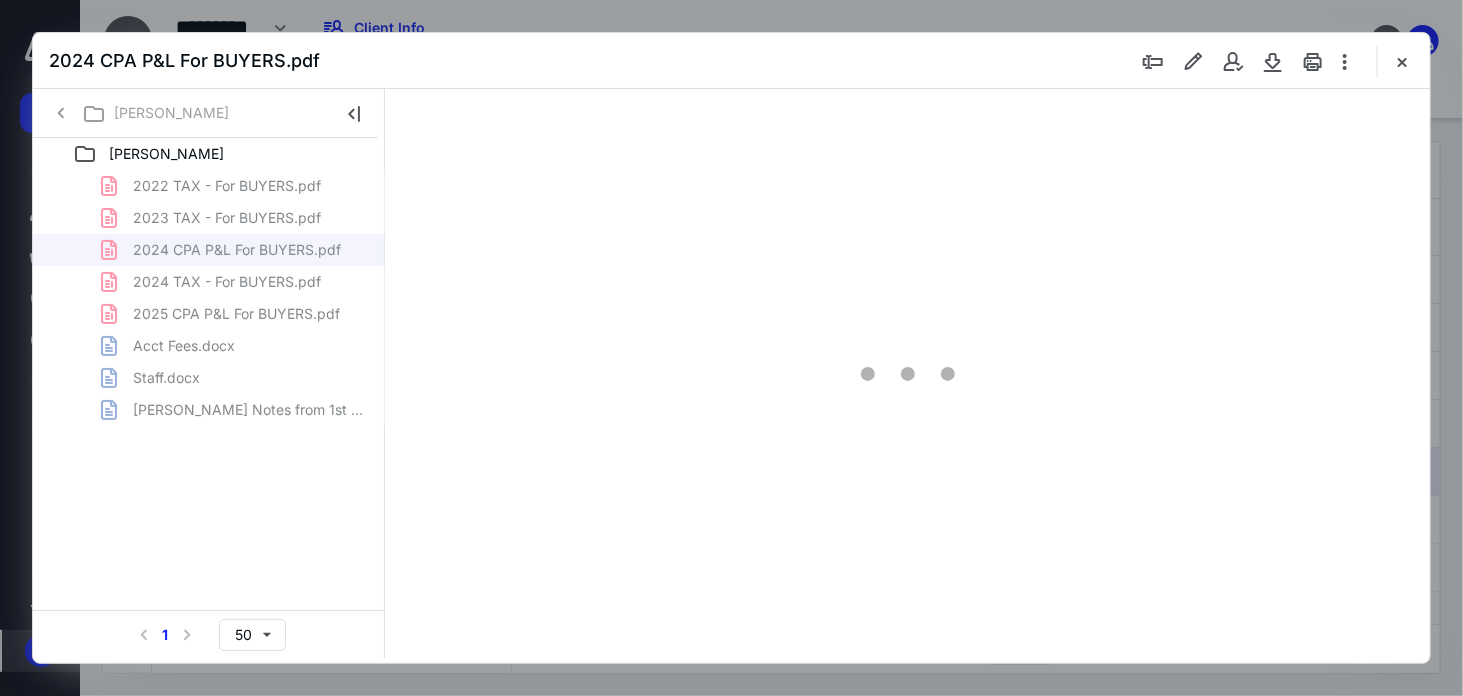 type on "168" 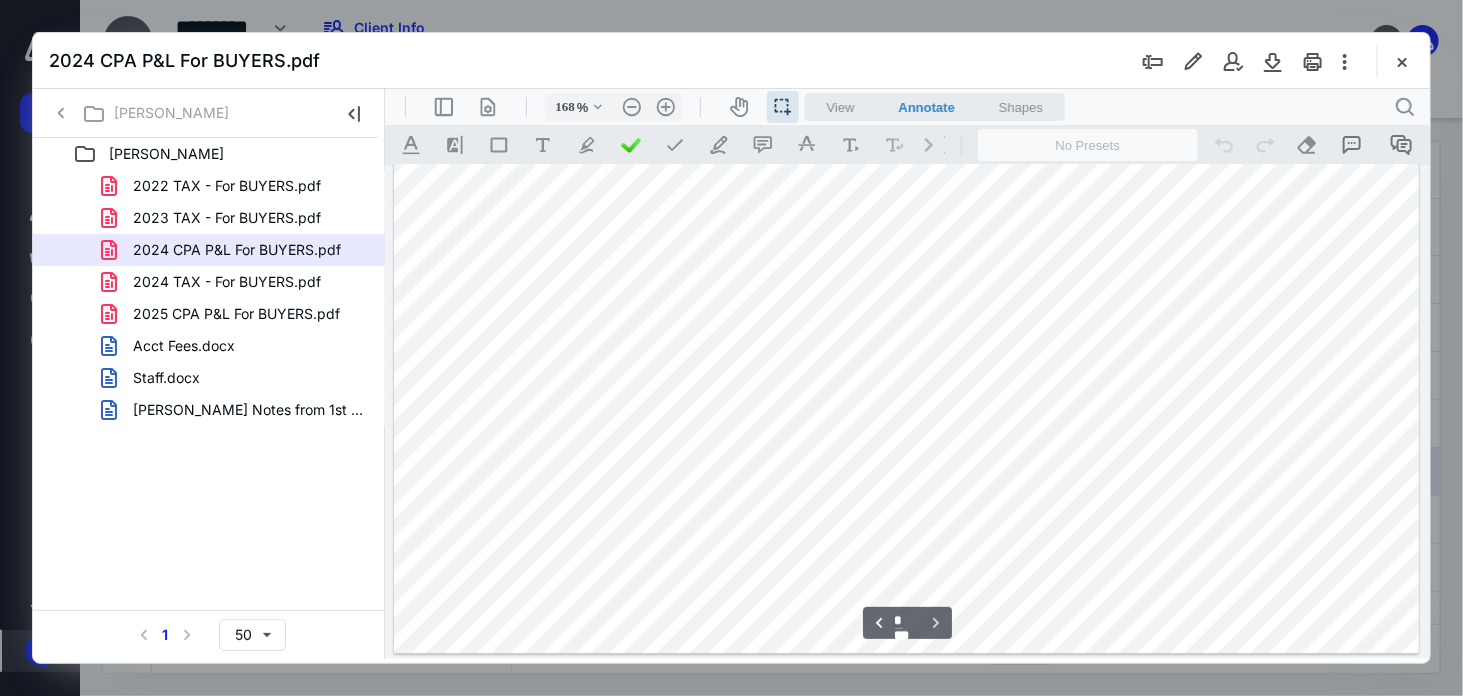 type on "*" 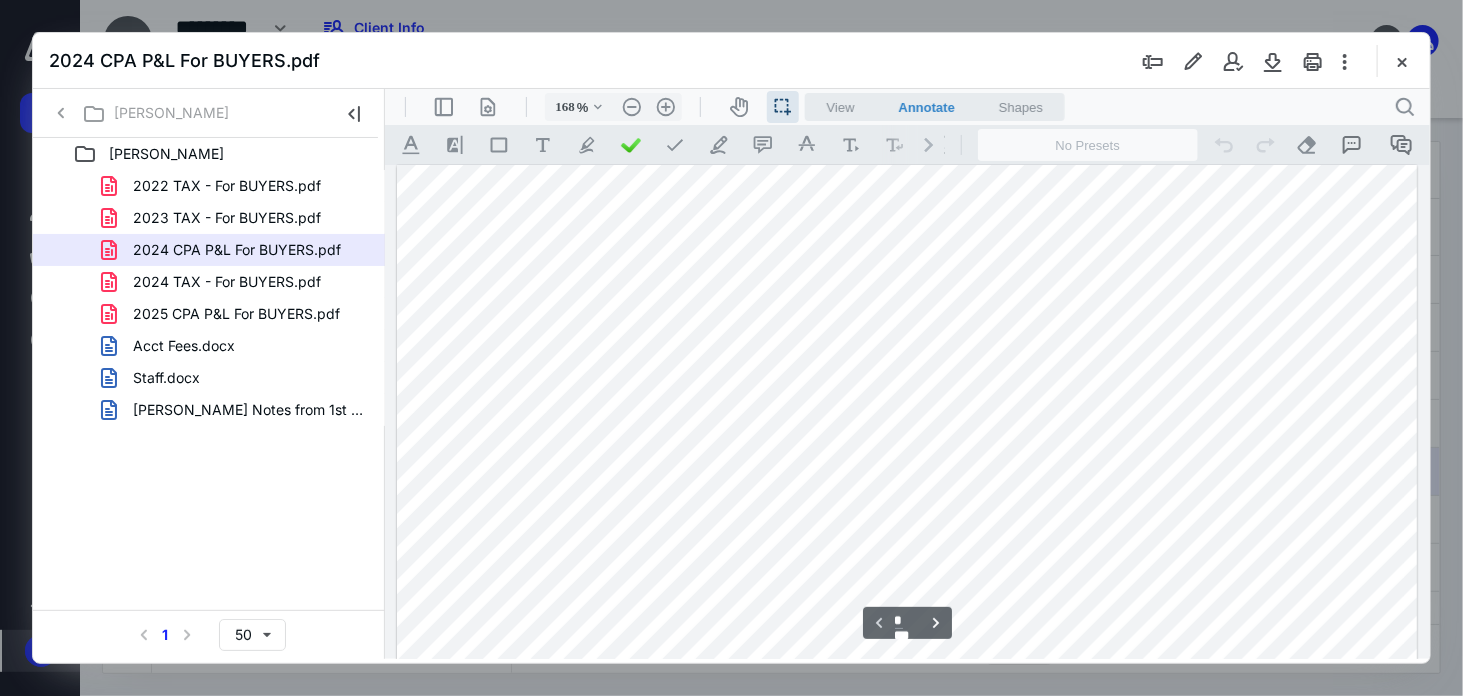 scroll, scrollTop: 0, scrollLeft: 0, axis: both 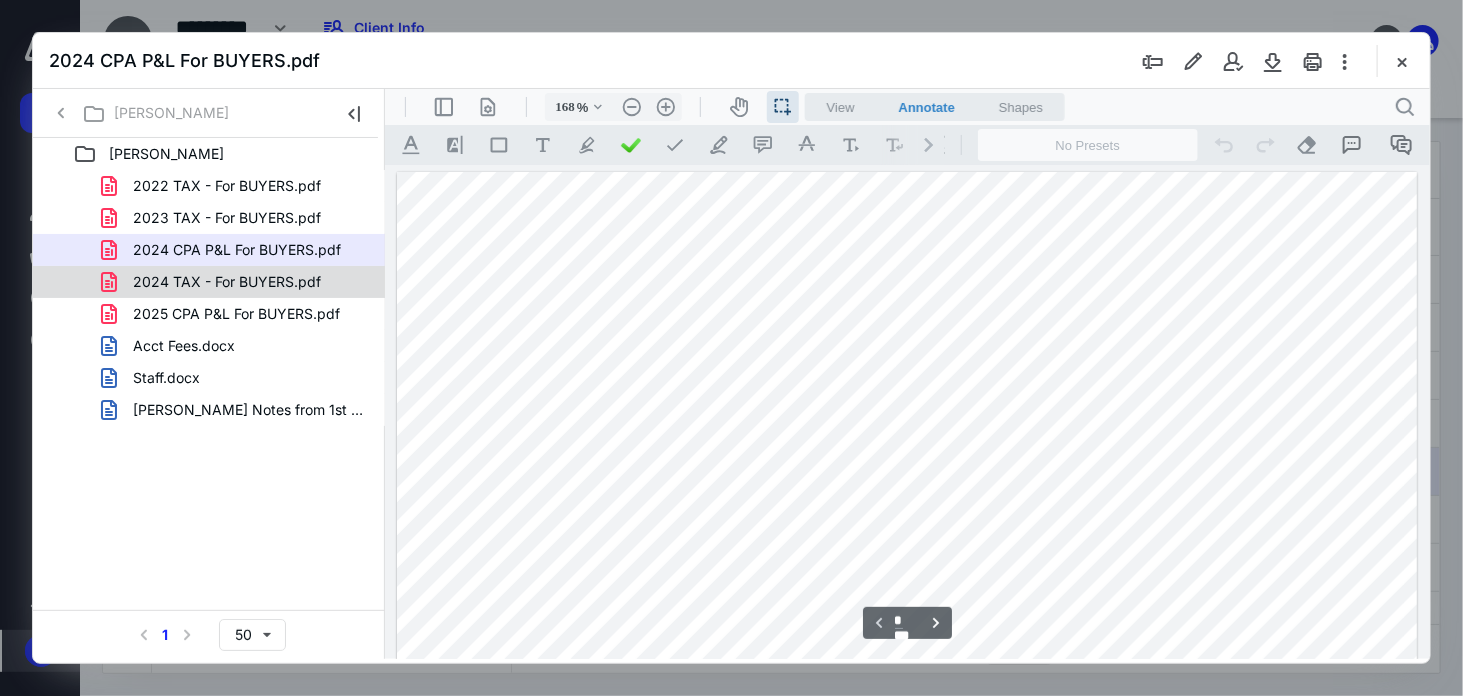 click on "2024 TAX - For BUYERS.pdf" at bounding box center [227, 282] 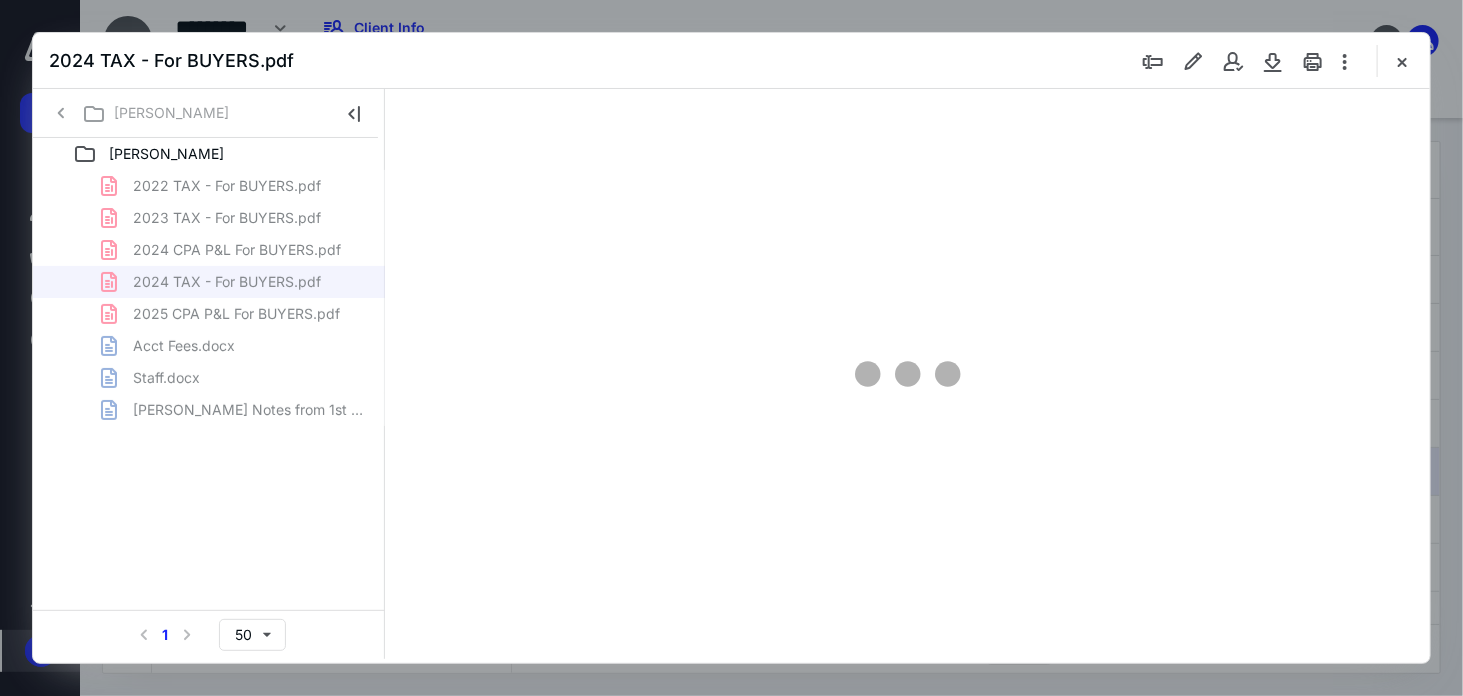 type on "167" 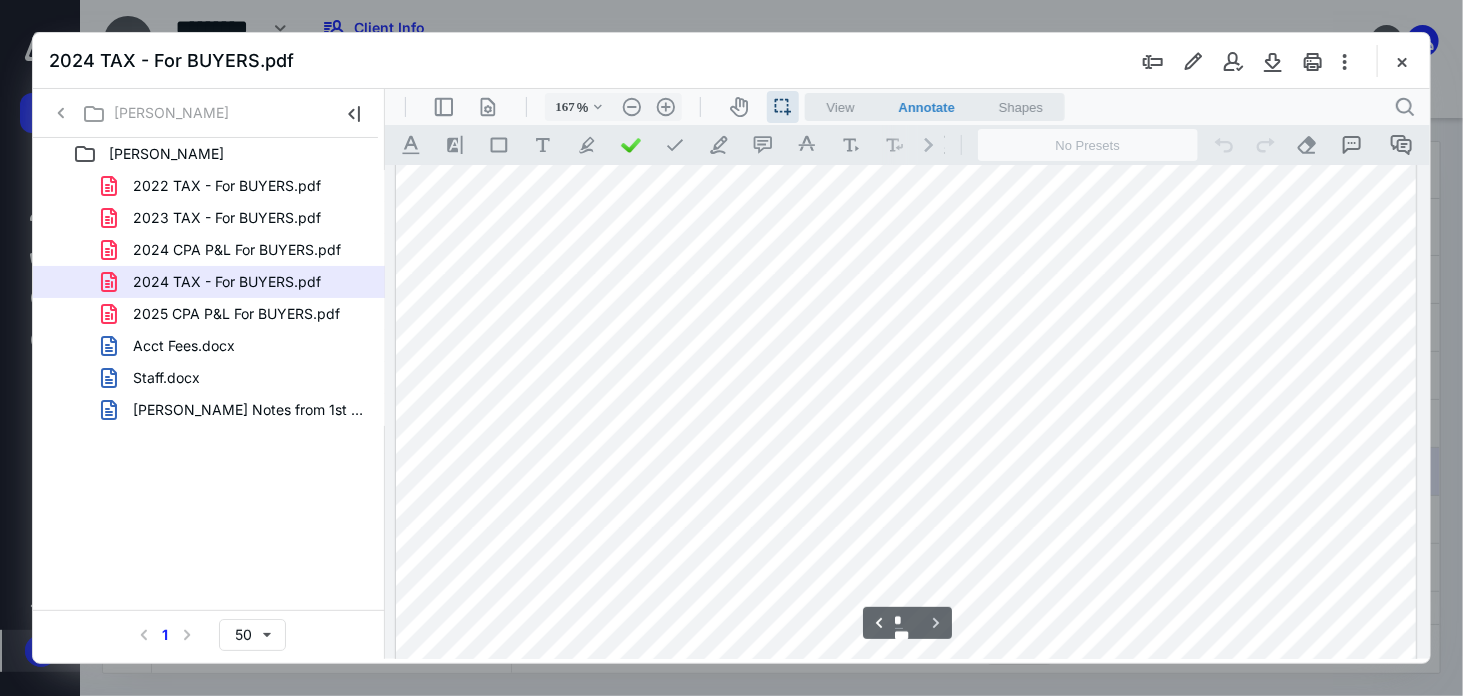 type on "*" 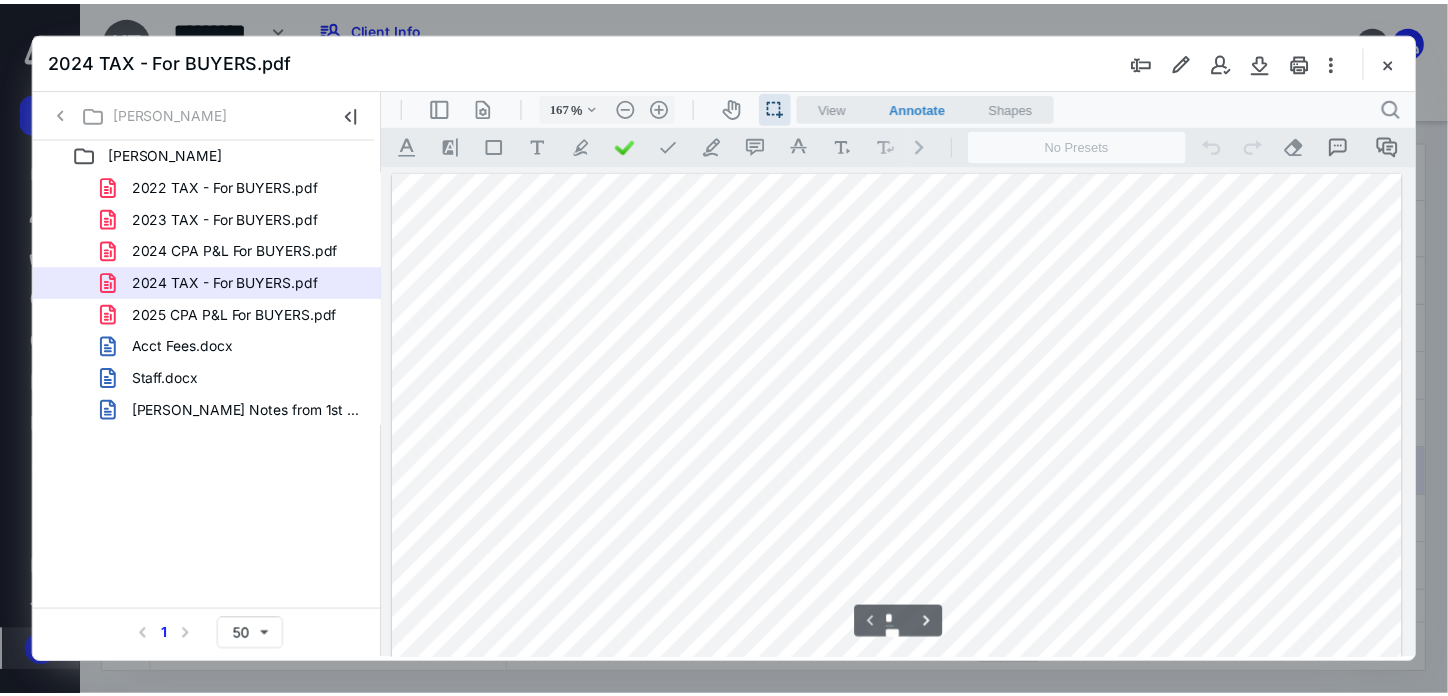 scroll, scrollTop: 333, scrollLeft: 0, axis: vertical 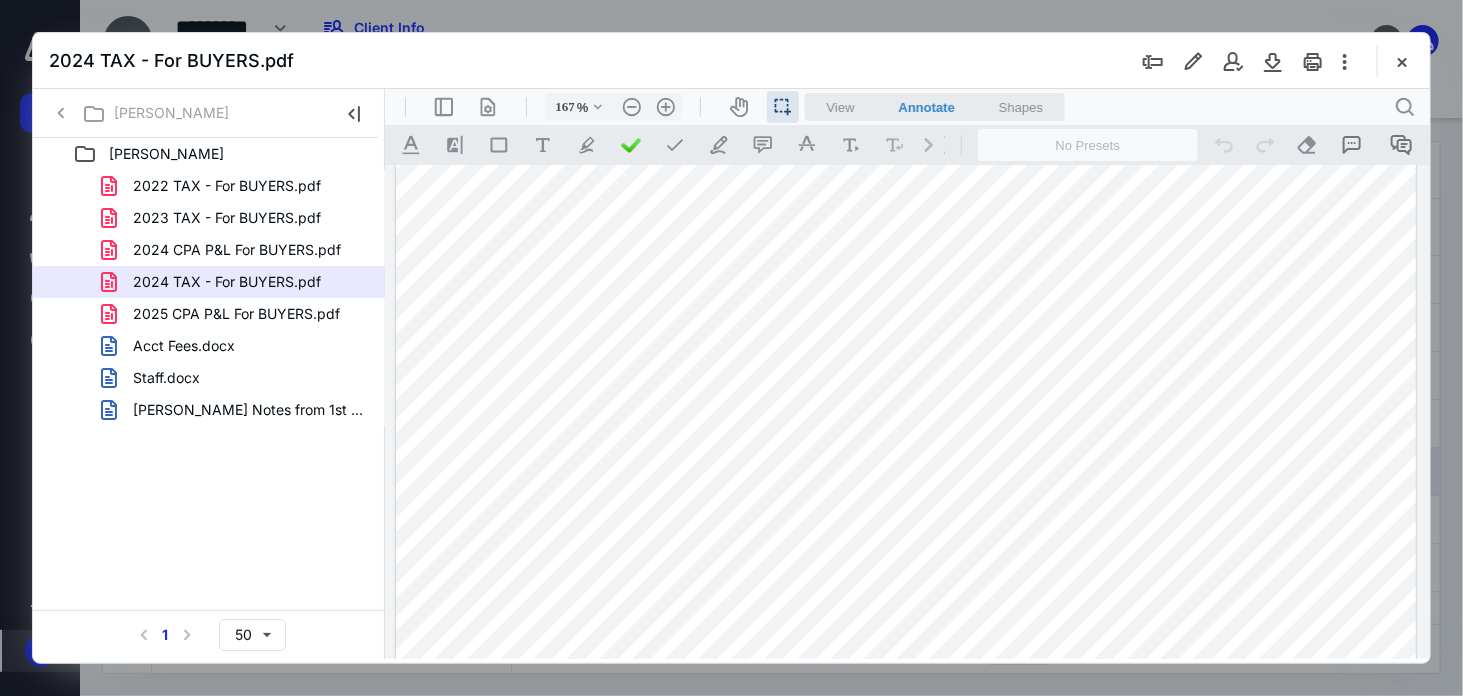 click at bounding box center [731, 348] 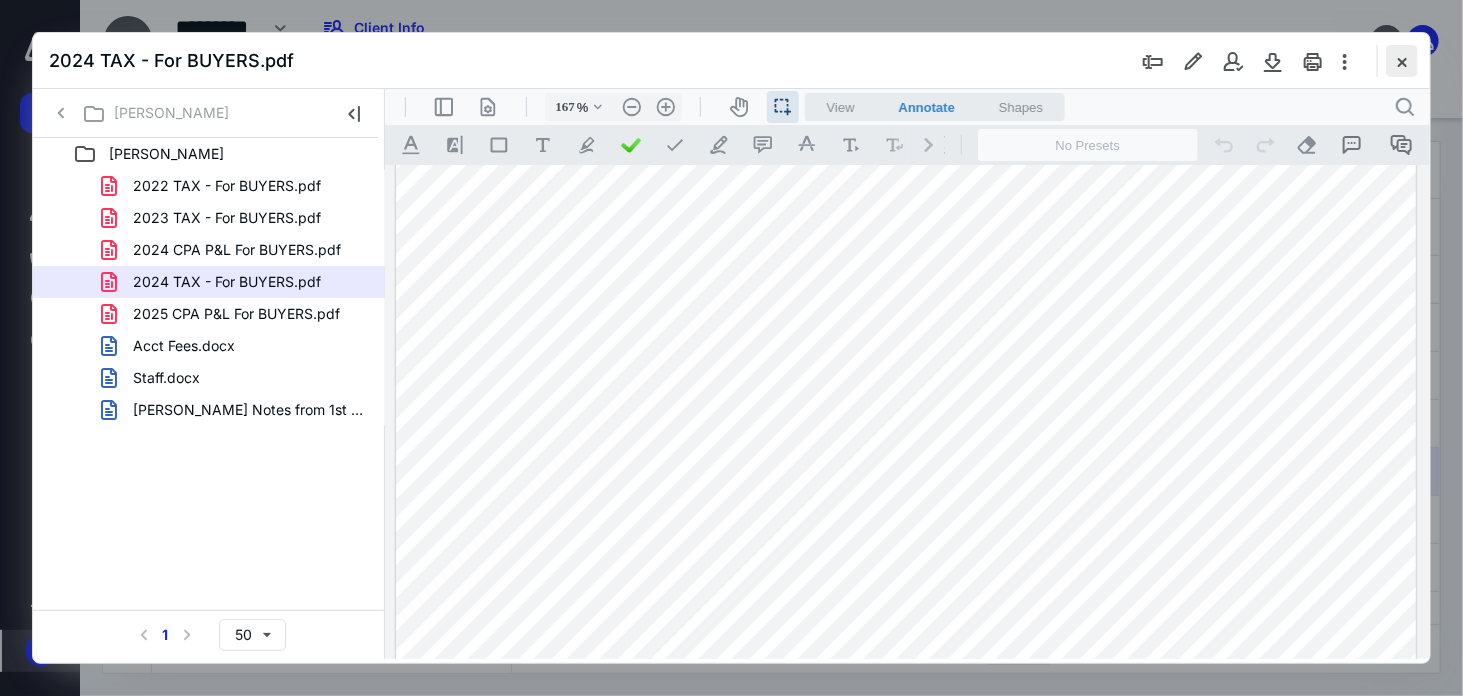 click at bounding box center (1402, 61) 